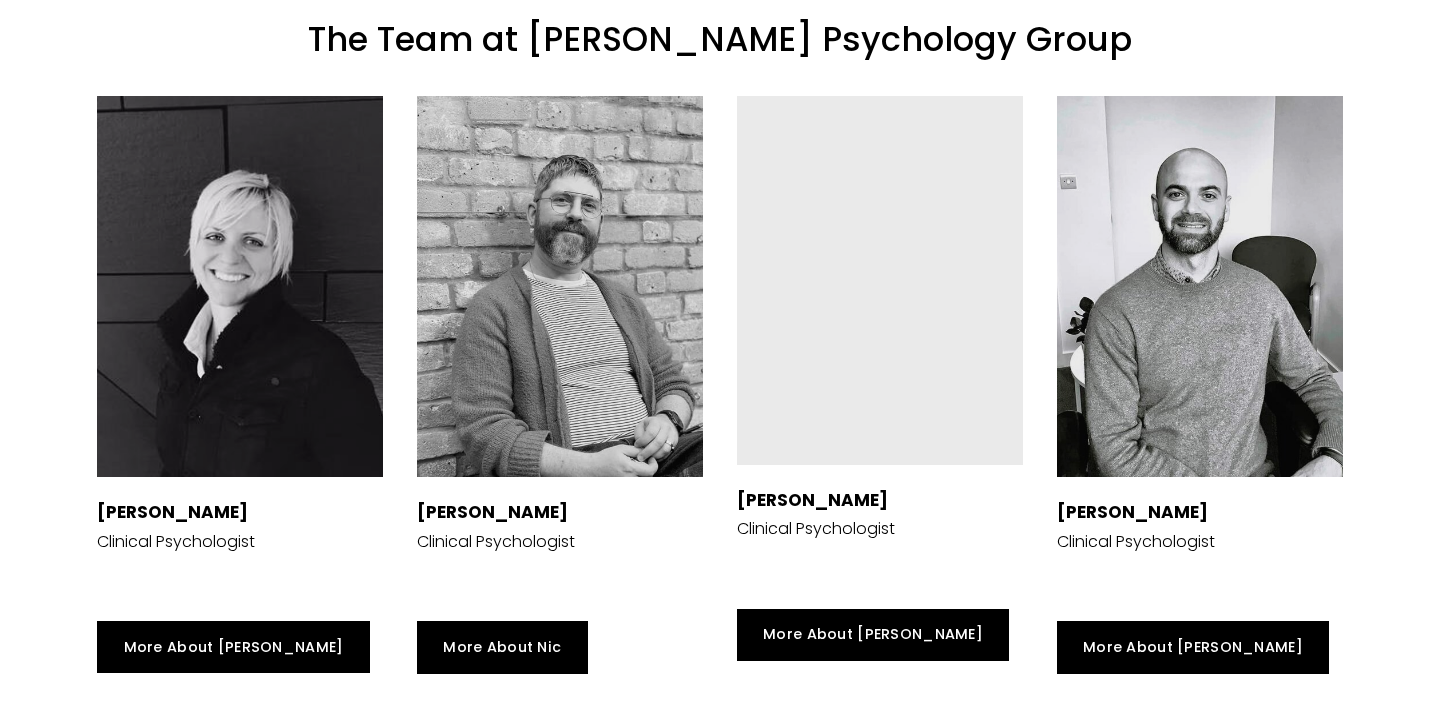 scroll, scrollTop: 3055, scrollLeft: 0, axis: vertical 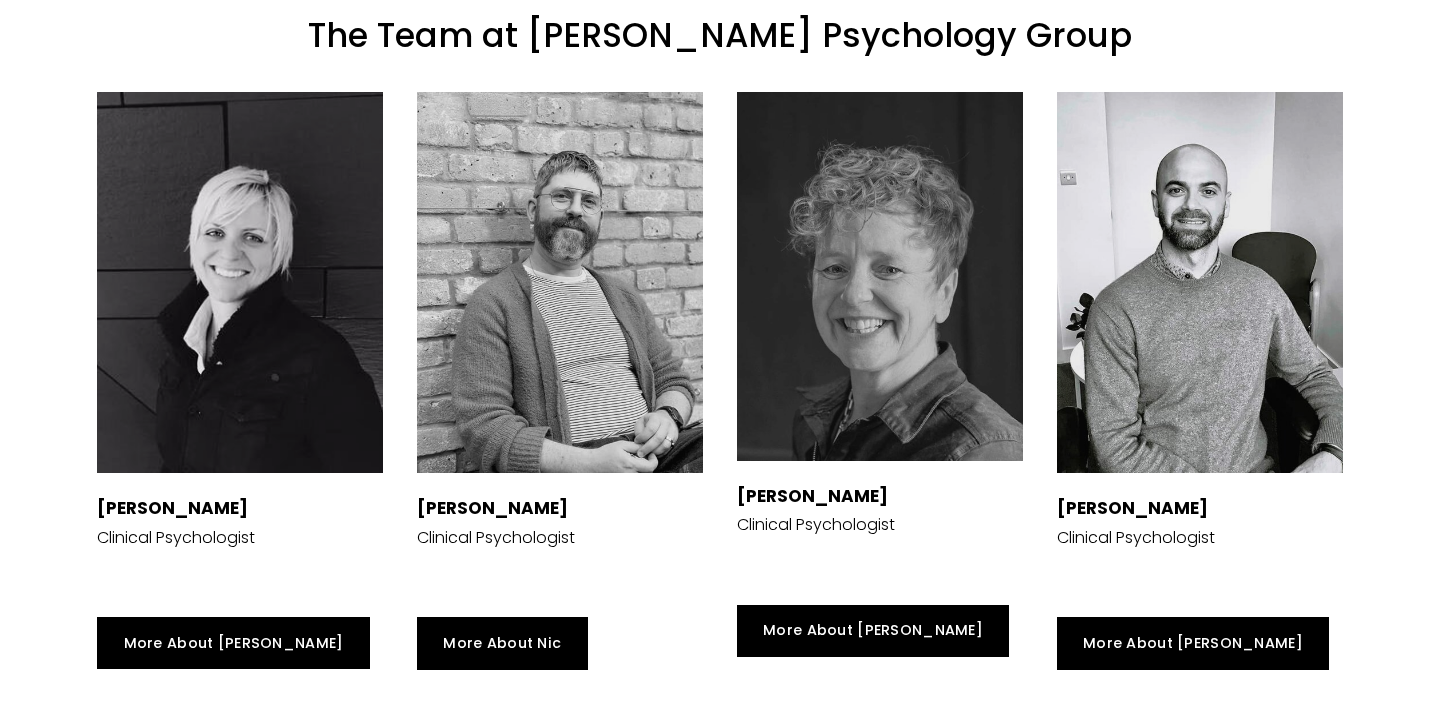 click at bounding box center [1200, 282] 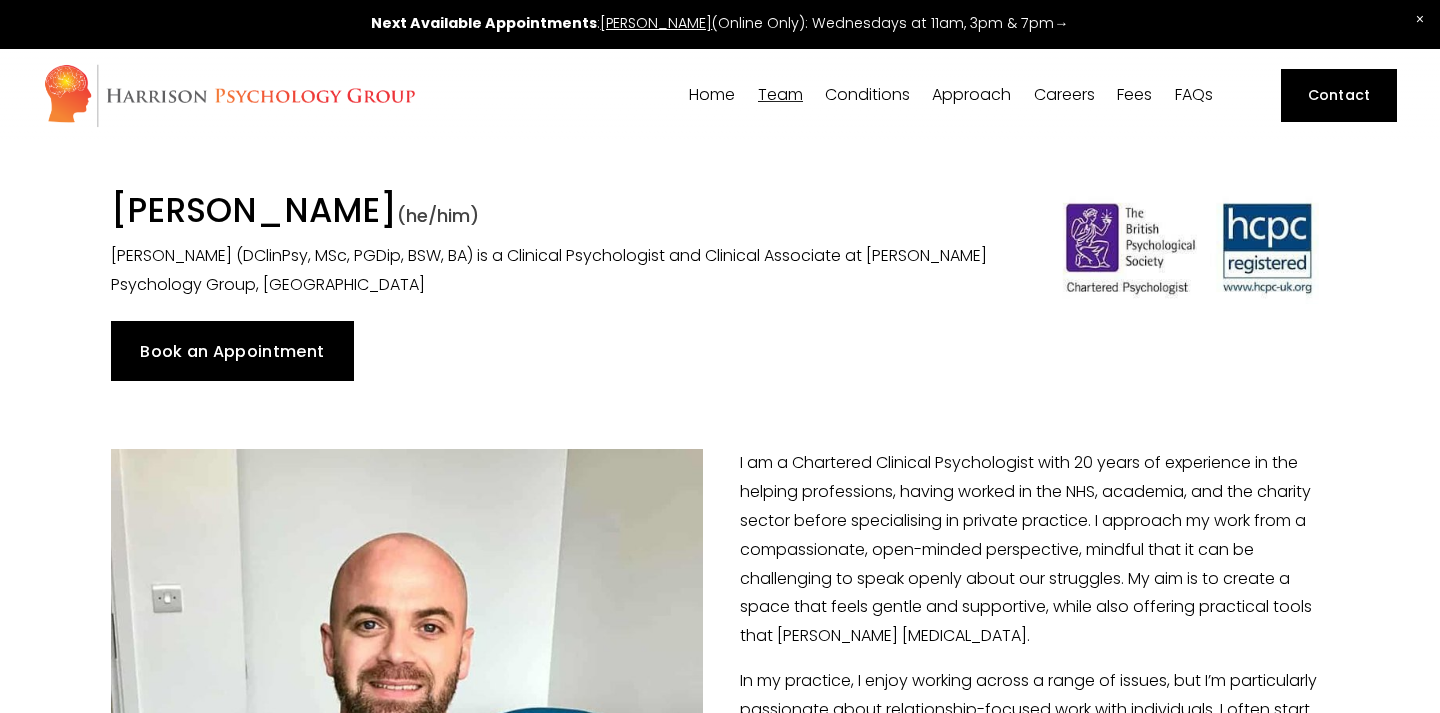 scroll, scrollTop: 0, scrollLeft: 0, axis: both 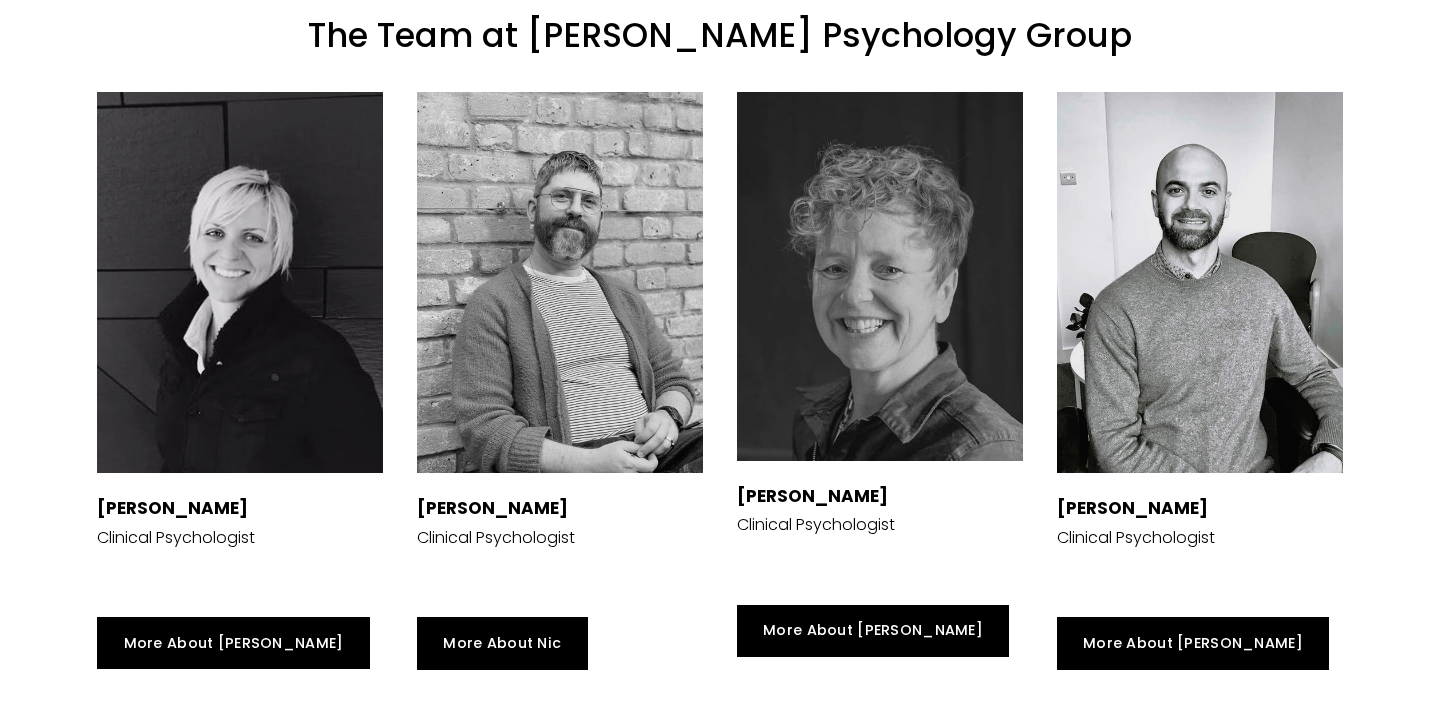 click at bounding box center (240, 282) 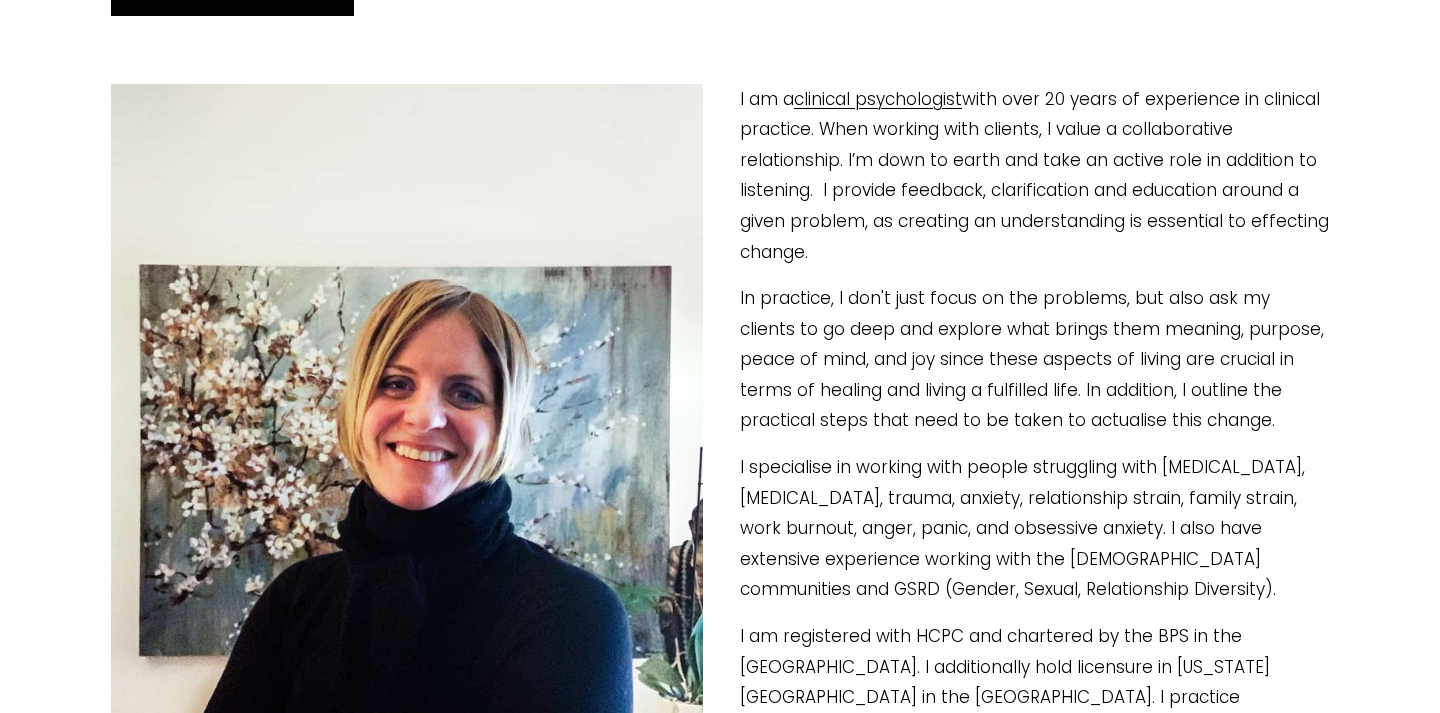 scroll, scrollTop: 405, scrollLeft: 0, axis: vertical 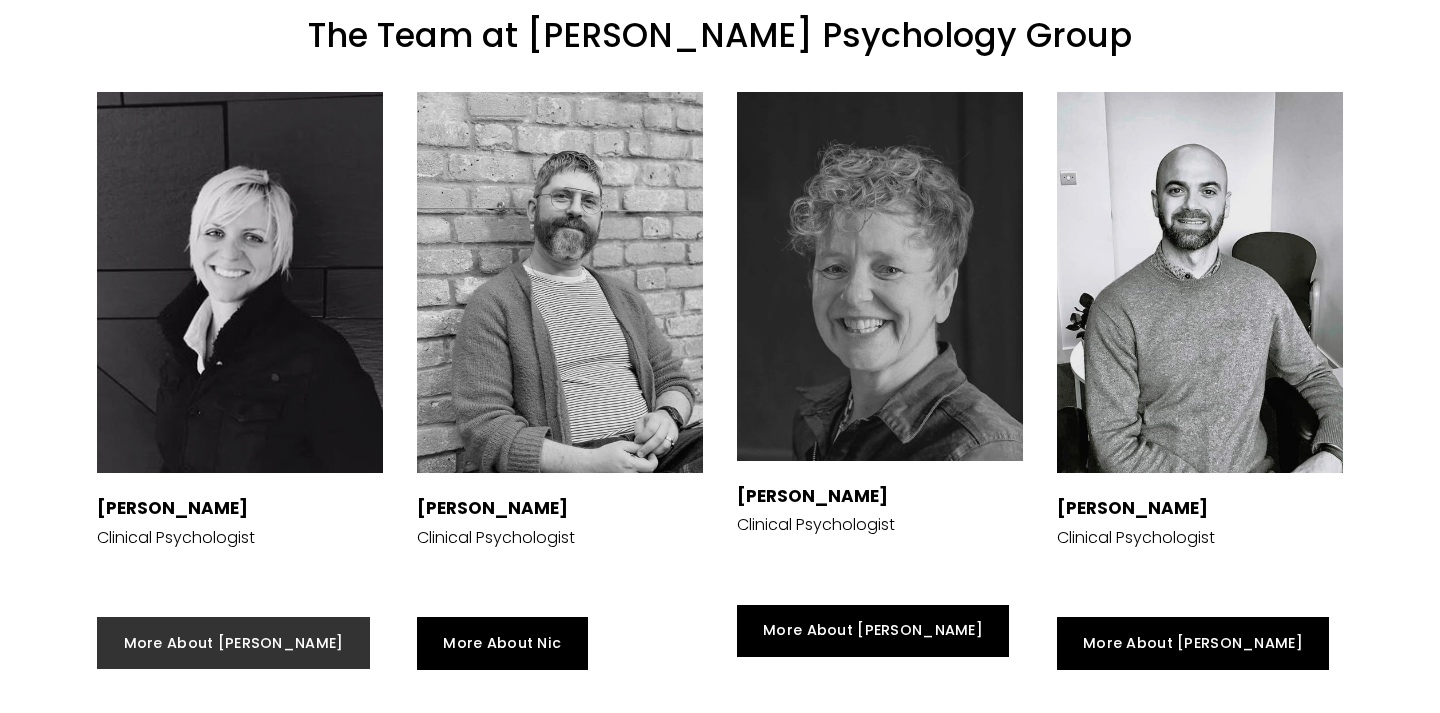 click on "More About Siri" at bounding box center (233, 643) 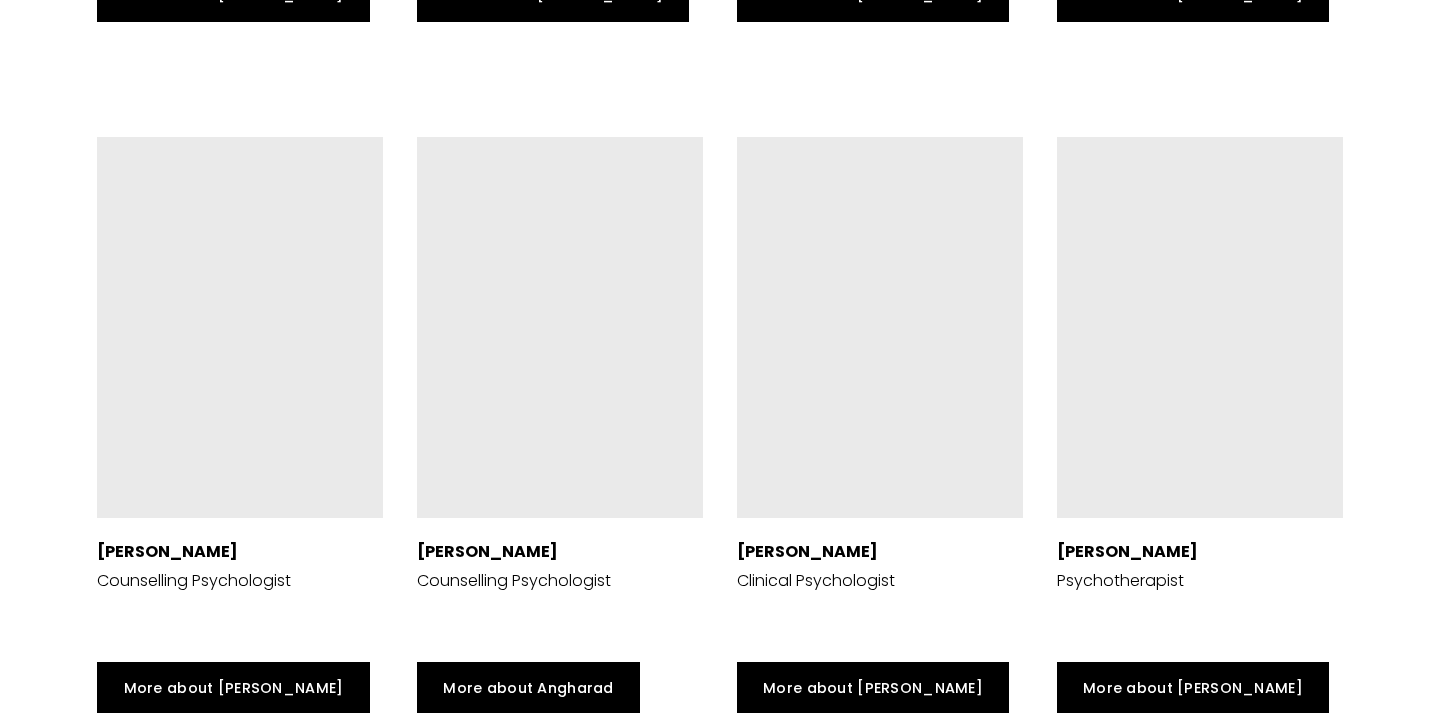 scroll, scrollTop: 4438, scrollLeft: 0, axis: vertical 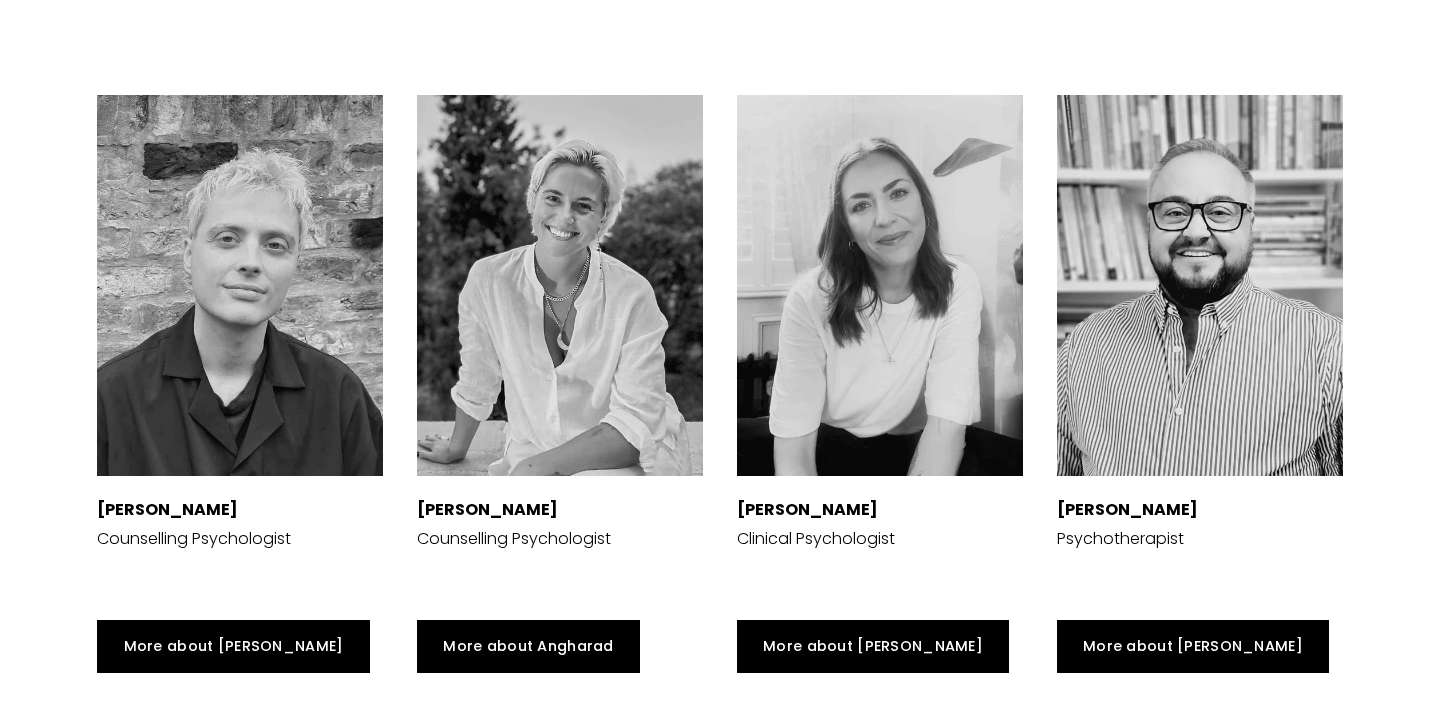 click at bounding box center (560, 285) 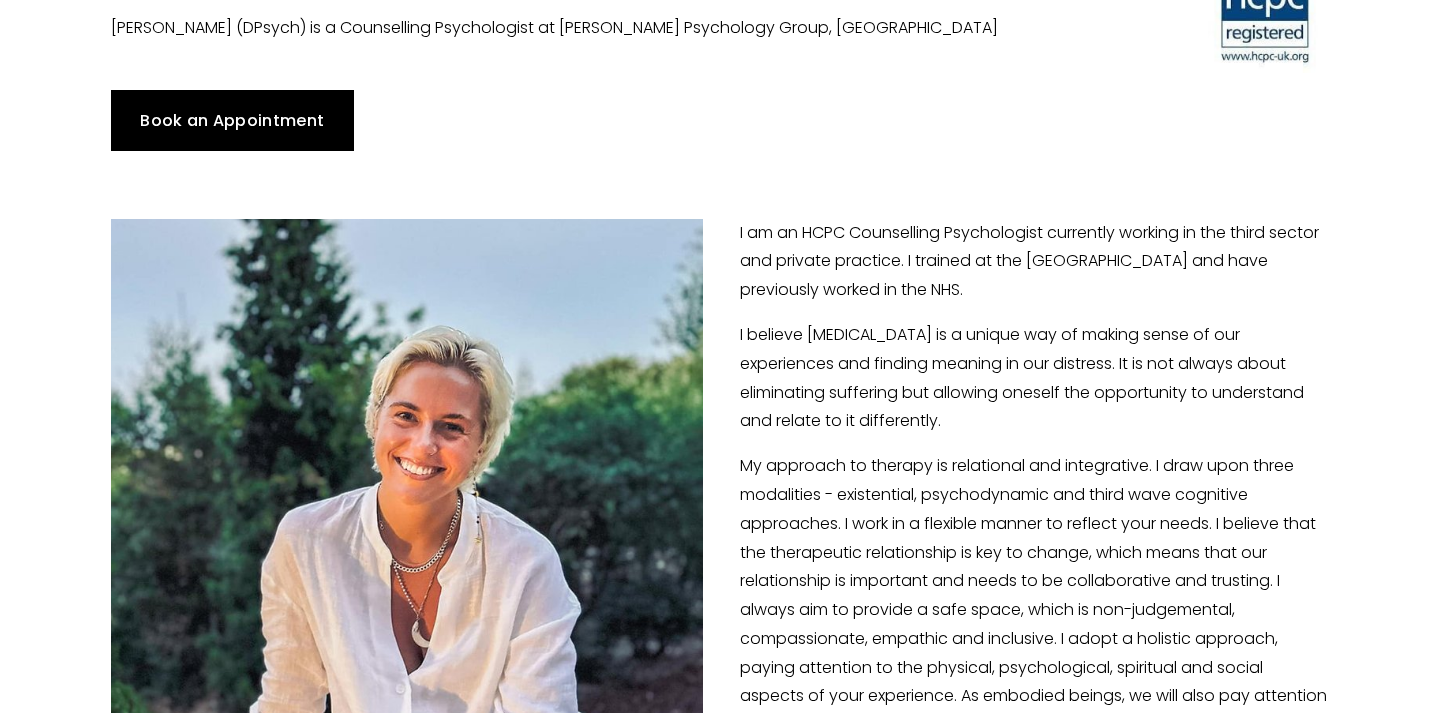 scroll, scrollTop: 237, scrollLeft: 0, axis: vertical 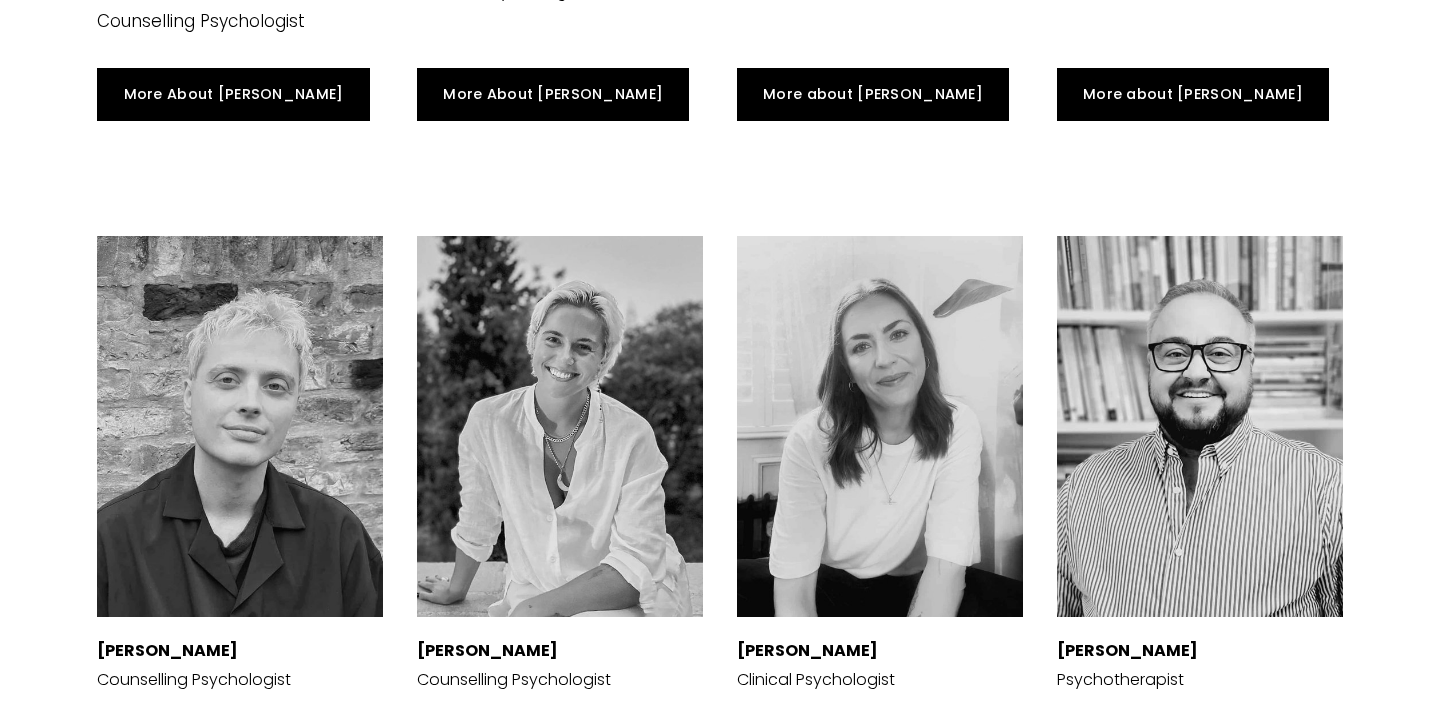 click at bounding box center (560, 426) 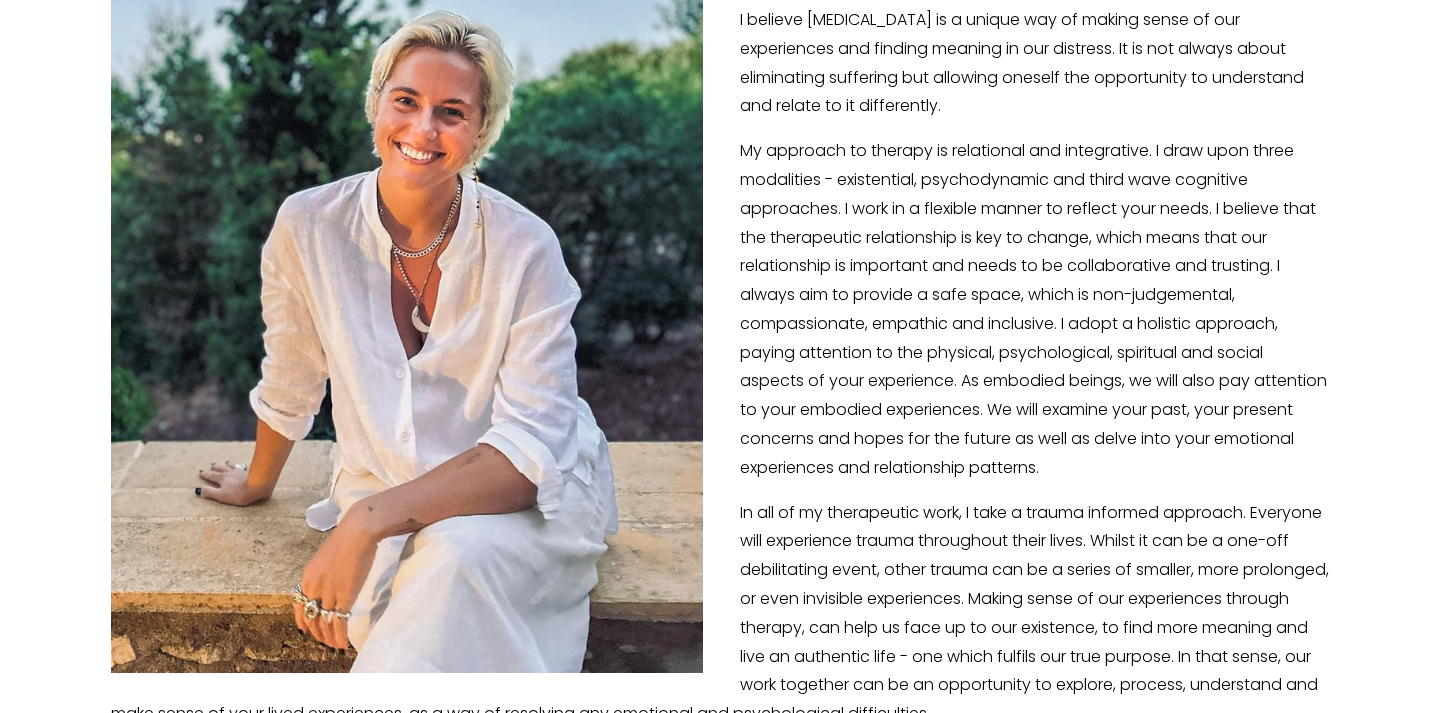scroll, scrollTop: 557, scrollLeft: 0, axis: vertical 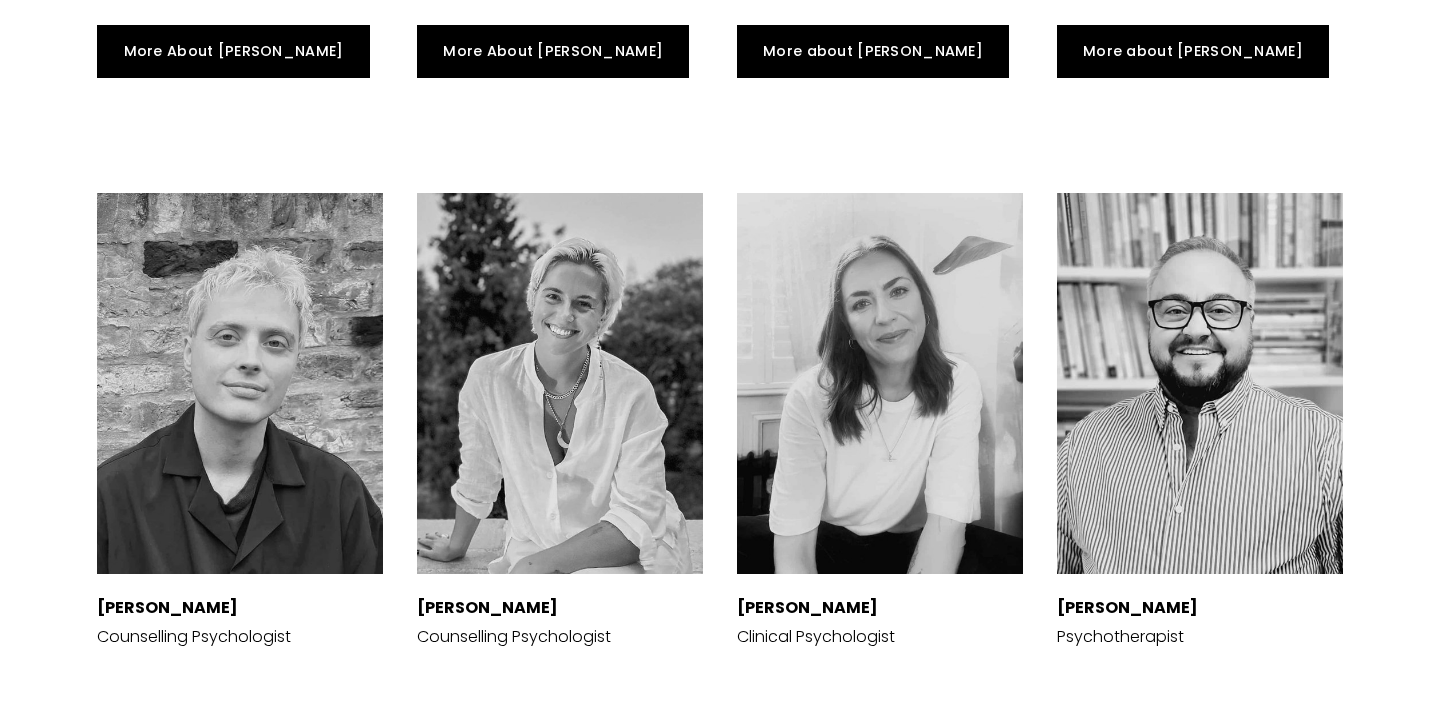 click at bounding box center (560, 383) 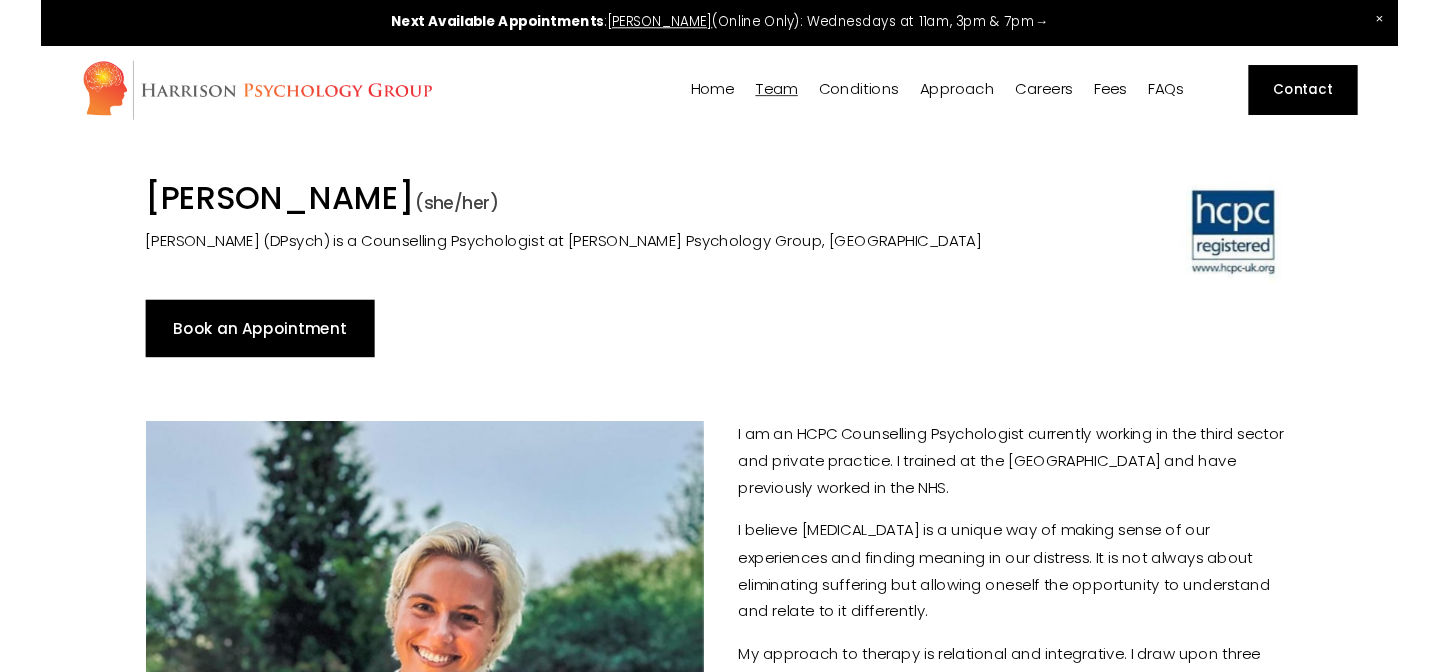 scroll, scrollTop: 0, scrollLeft: 0, axis: both 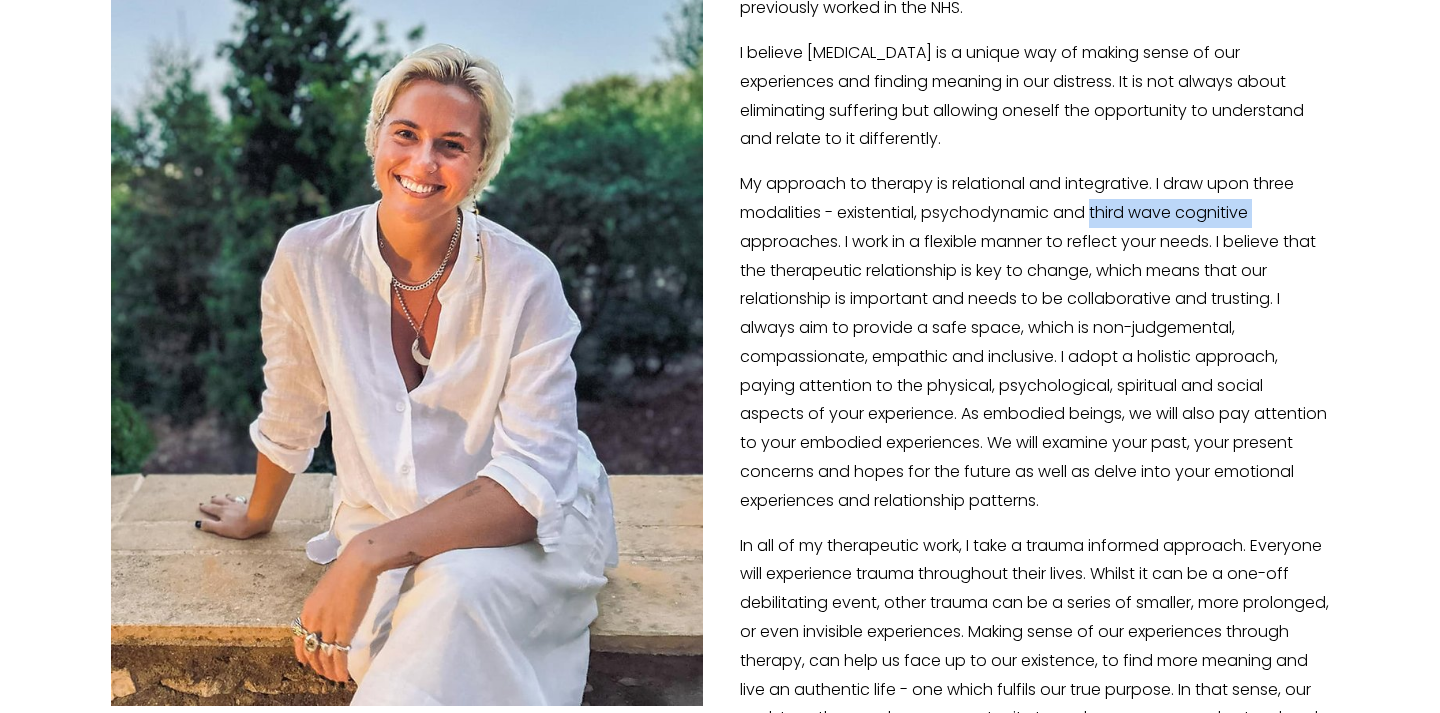 drag, startPoint x: 1262, startPoint y: 219, endPoint x: 1096, endPoint y: 208, distance: 166.36406 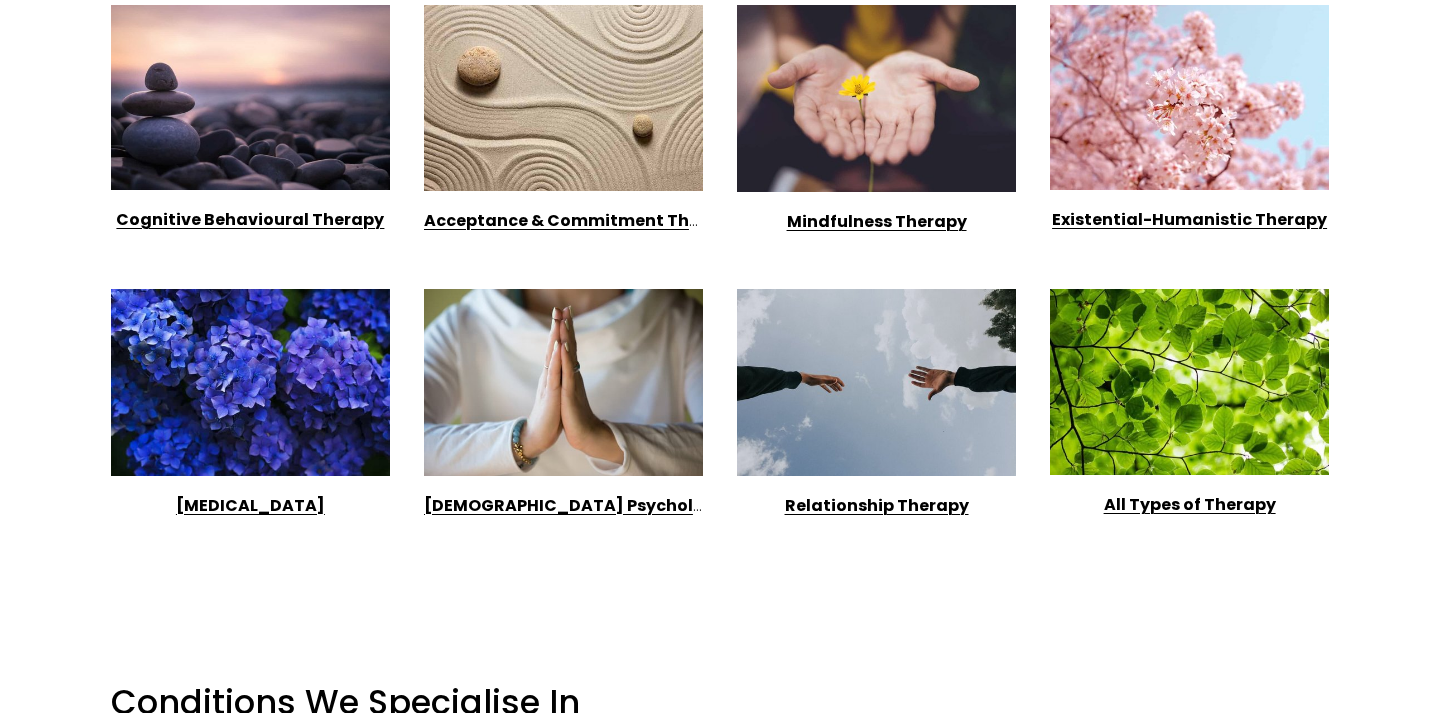 scroll, scrollTop: 1577, scrollLeft: 0, axis: vertical 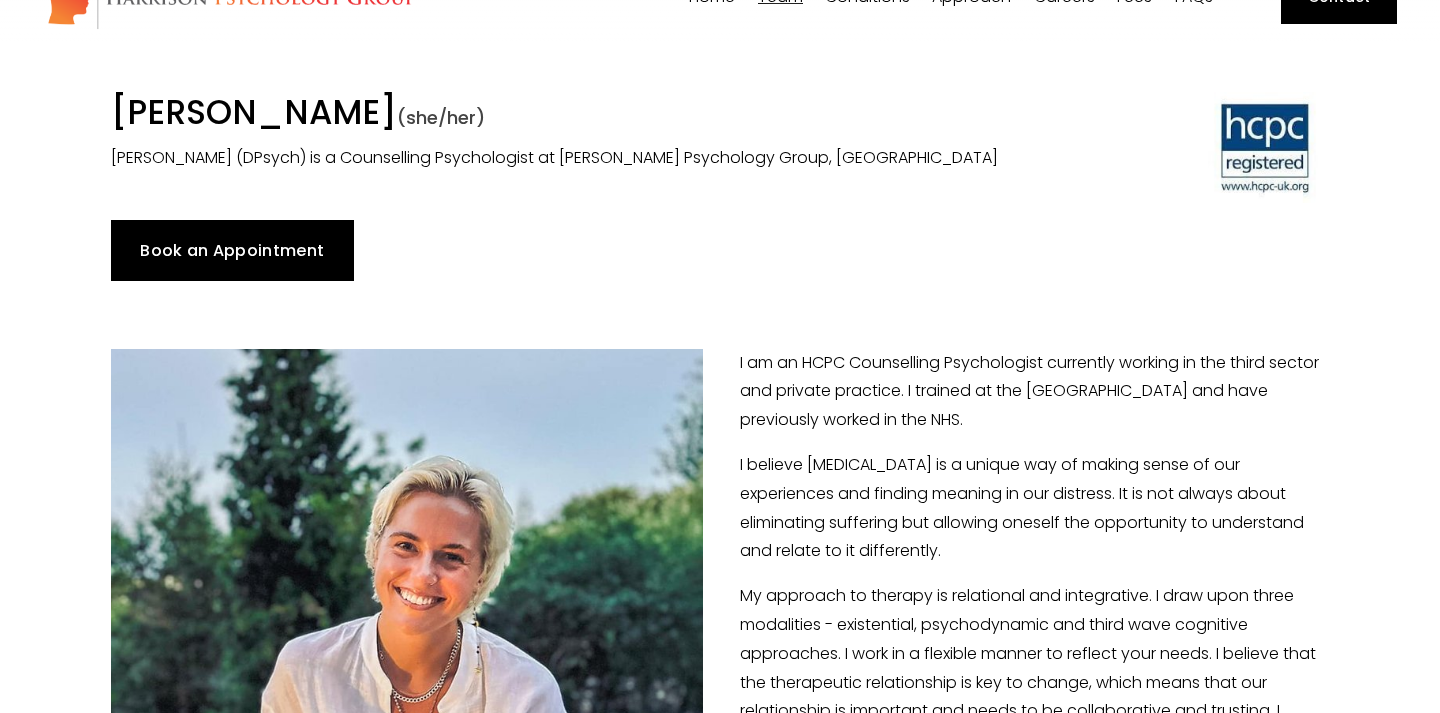 click at bounding box center [720, 315] 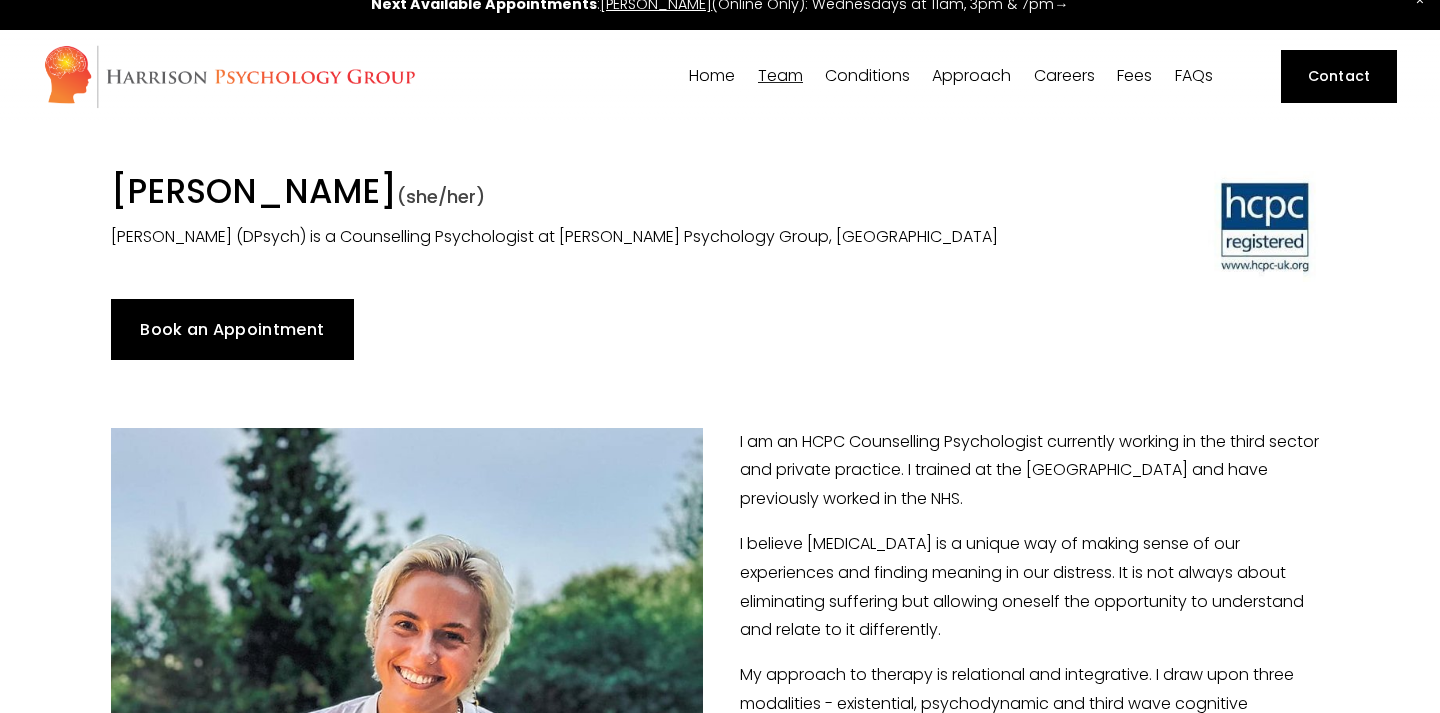 scroll, scrollTop: 0, scrollLeft: 0, axis: both 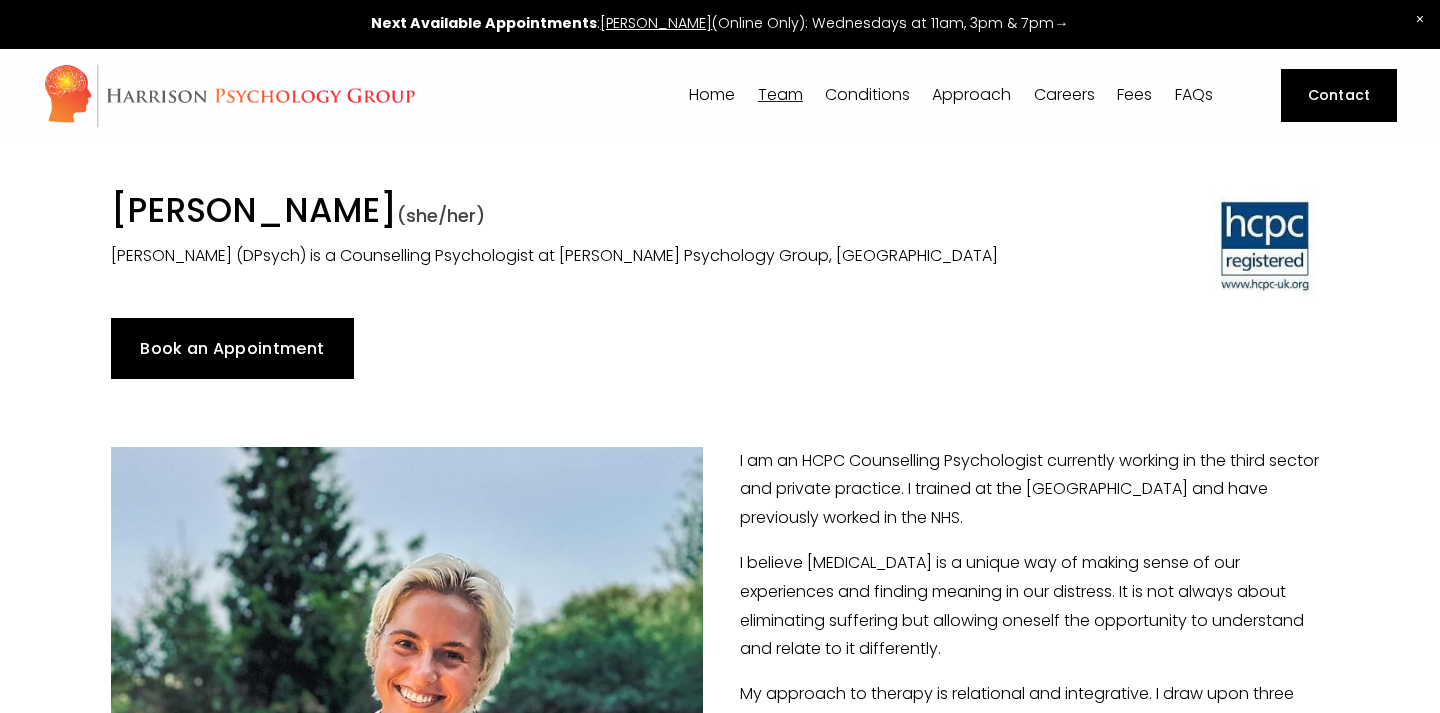 click on "Contact" at bounding box center [1338, 95] 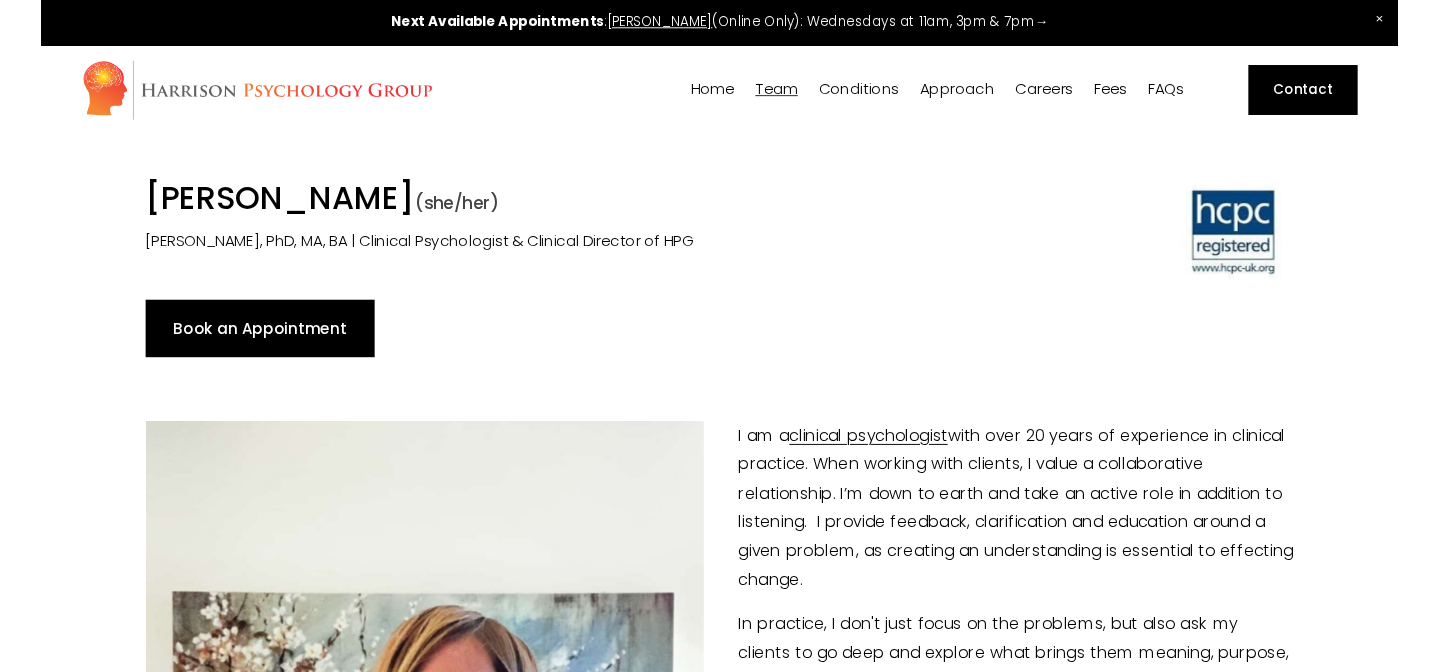 scroll, scrollTop: 378, scrollLeft: 0, axis: vertical 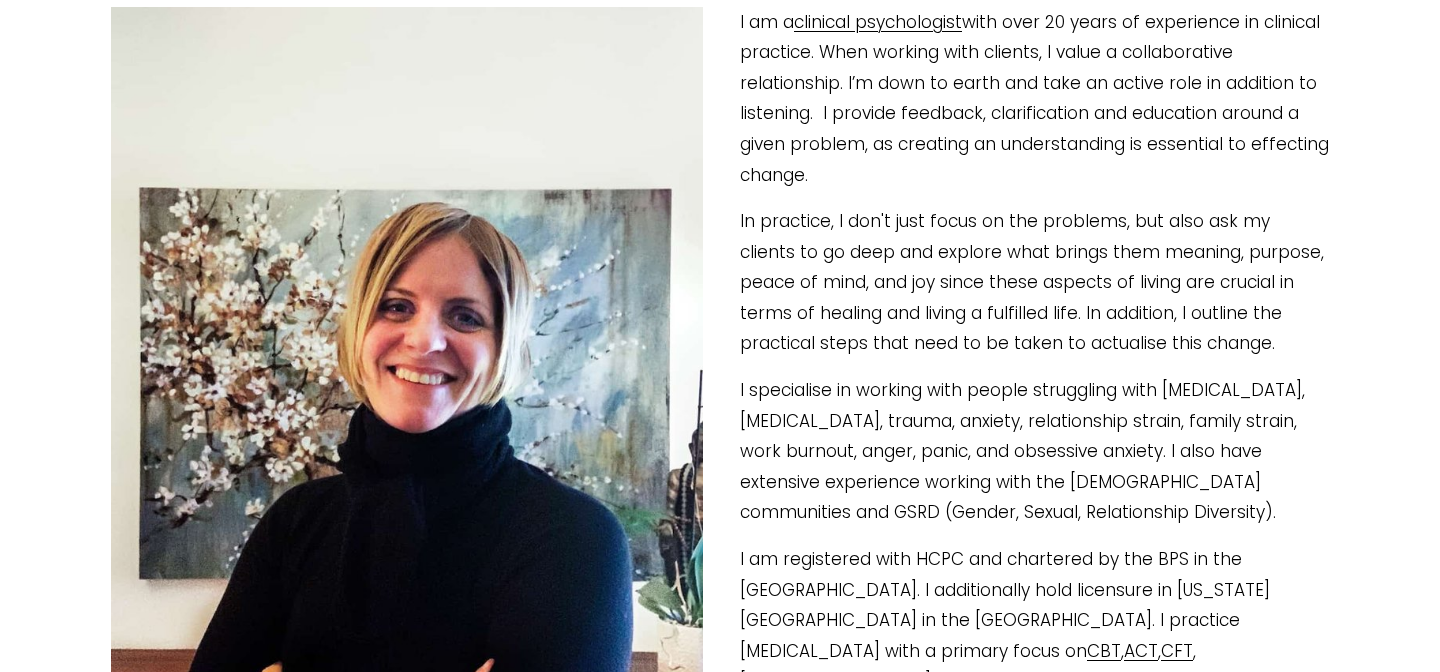 click on "In practice, I don't just focus on the problems, but also ask my clients to go deep and explore what brings them meaning, purpose, peace of mind, and joy since these aspects of living are crucial in terms of healing and living a fulfilled life. In addition, I outline the practical steps that need to be taken to actualise this change." at bounding box center [720, 282] 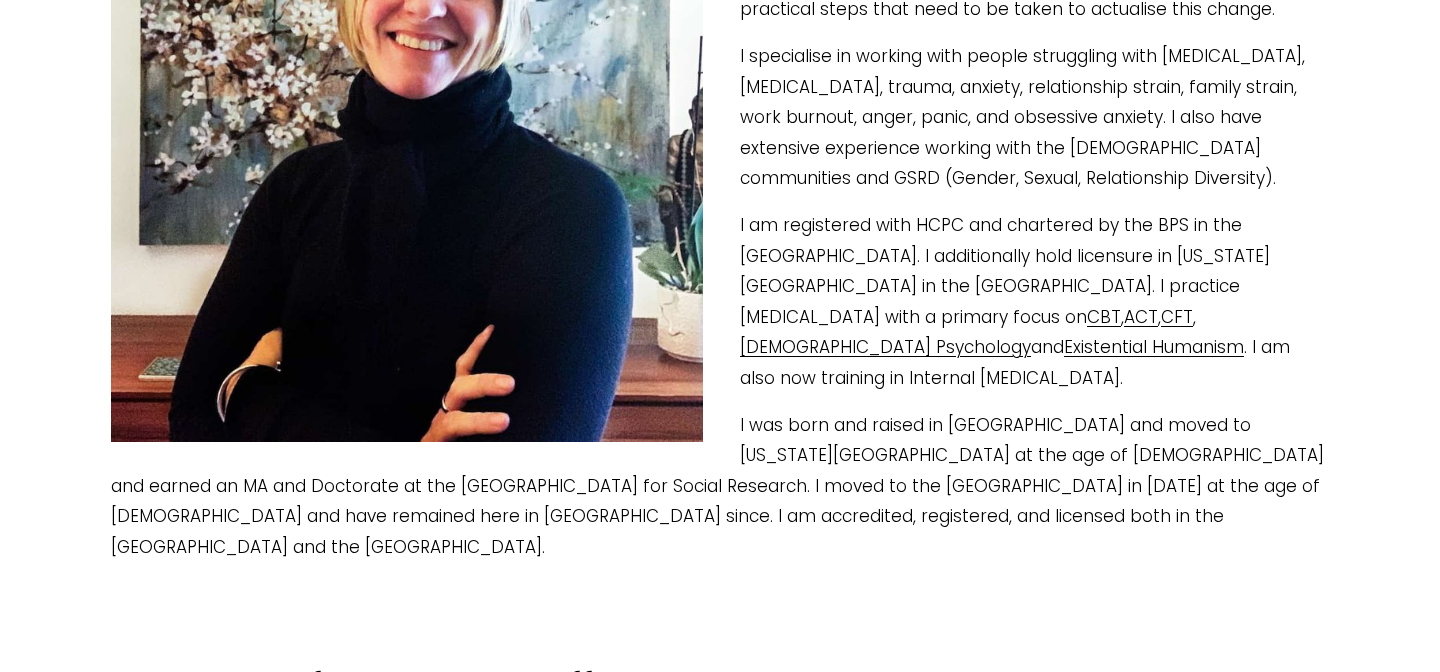scroll, scrollTop: 776, scrollLeft: 0, axis: vertical 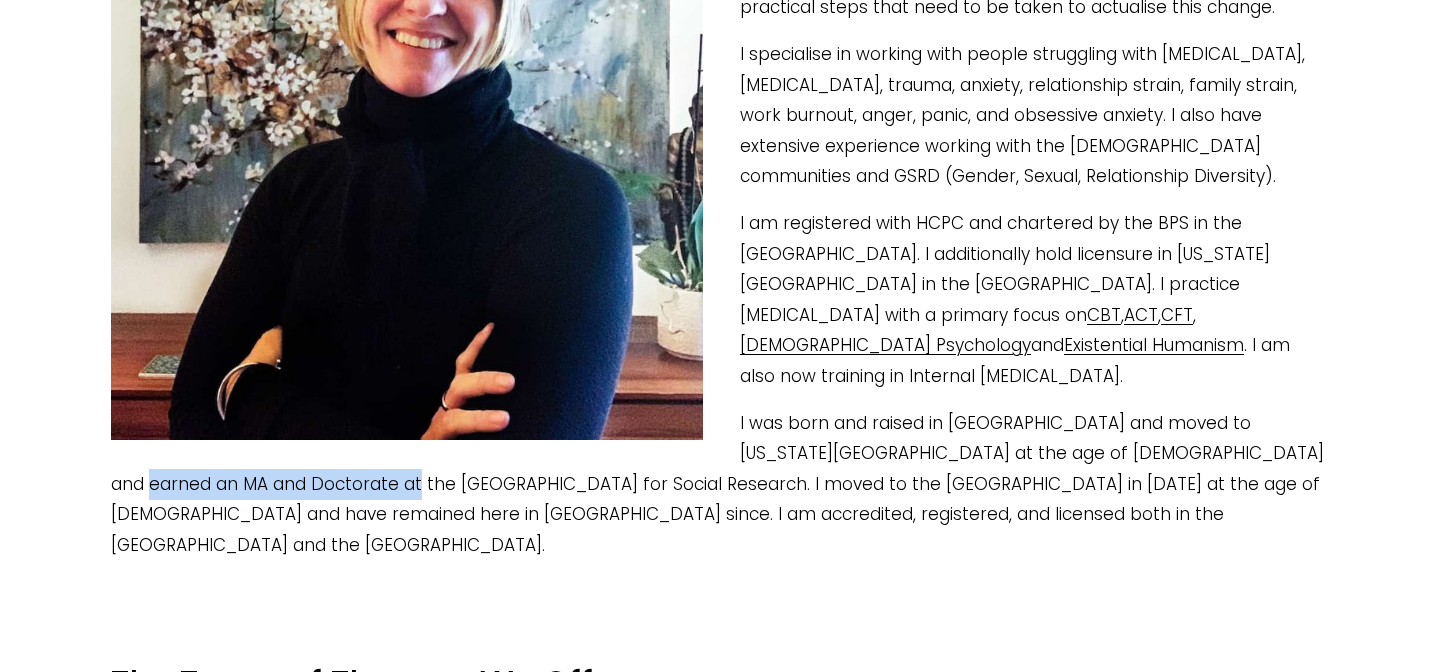 drag, startPoint x: 872, startPoint y: 457, endPoint x: 1200, endPoint y: 435, distance: 328.73697 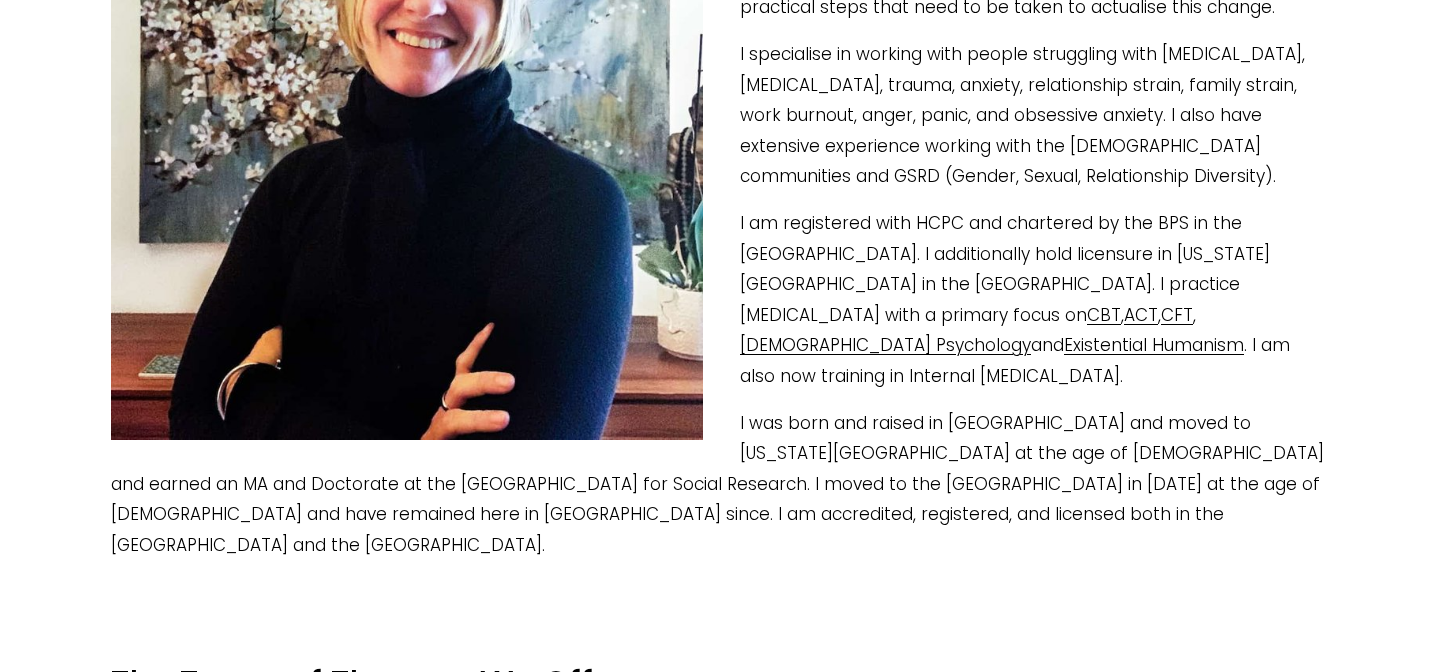 click on "I was born and raised in Los Angeles and moved to New York City at the age of 18 and earned an MA and Doctorate at the New School for Social Research. I moved to the UK in 2011 at the age of 34 and have remained here in London since. I am accredited, registered, and licensed both in the UK and the USA." at bounding box center [720, 484] 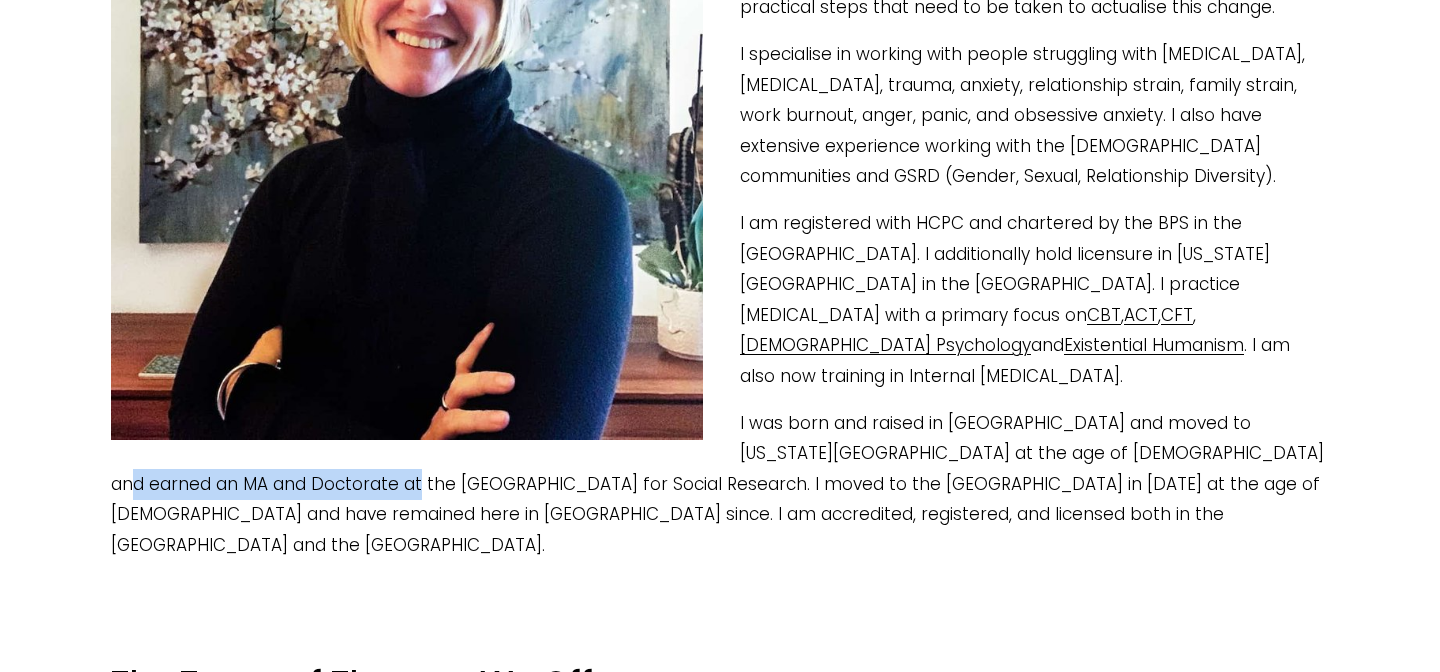 drag, startPoint x: 1191, startPoint y: 422, endPoint x: 874, endPoint y: 454, distance: 318.61105 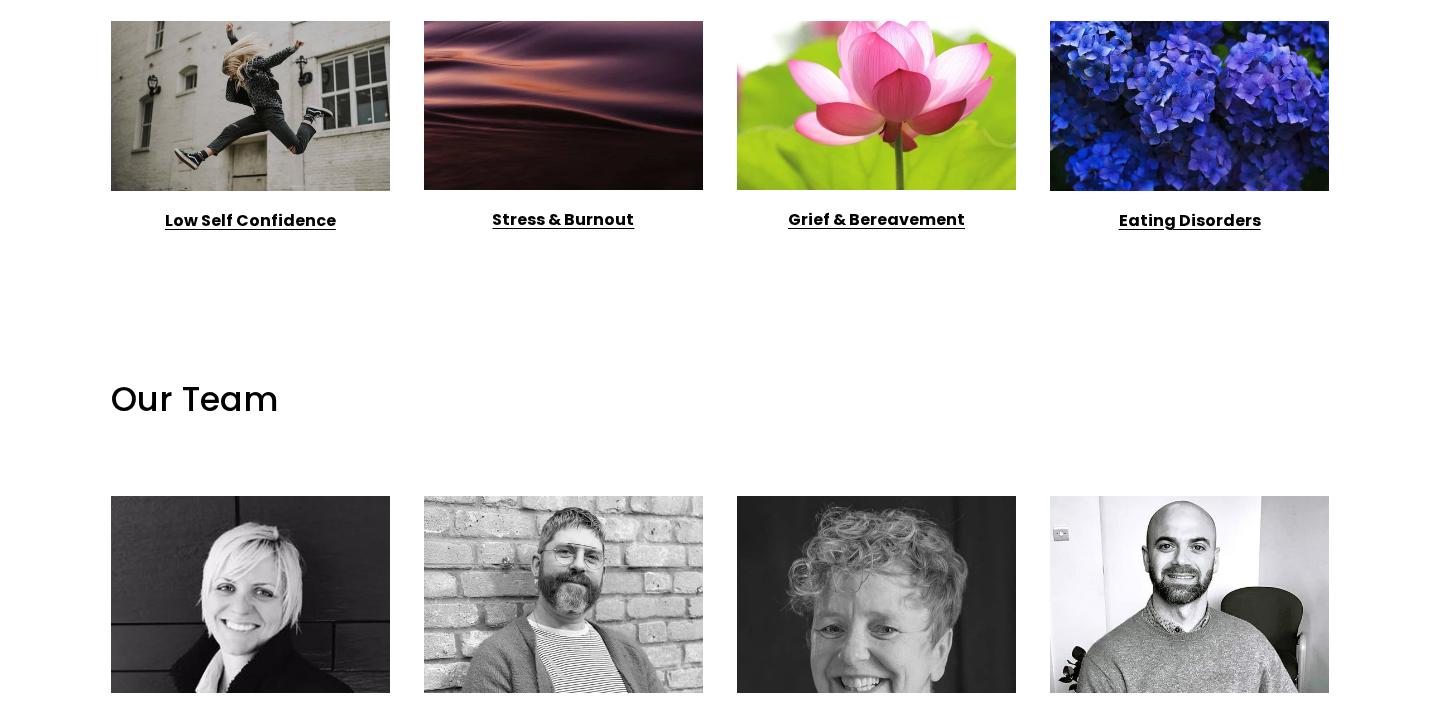 scroll, scrollTop: 2608, scrollLeft: 0, axis: vertical 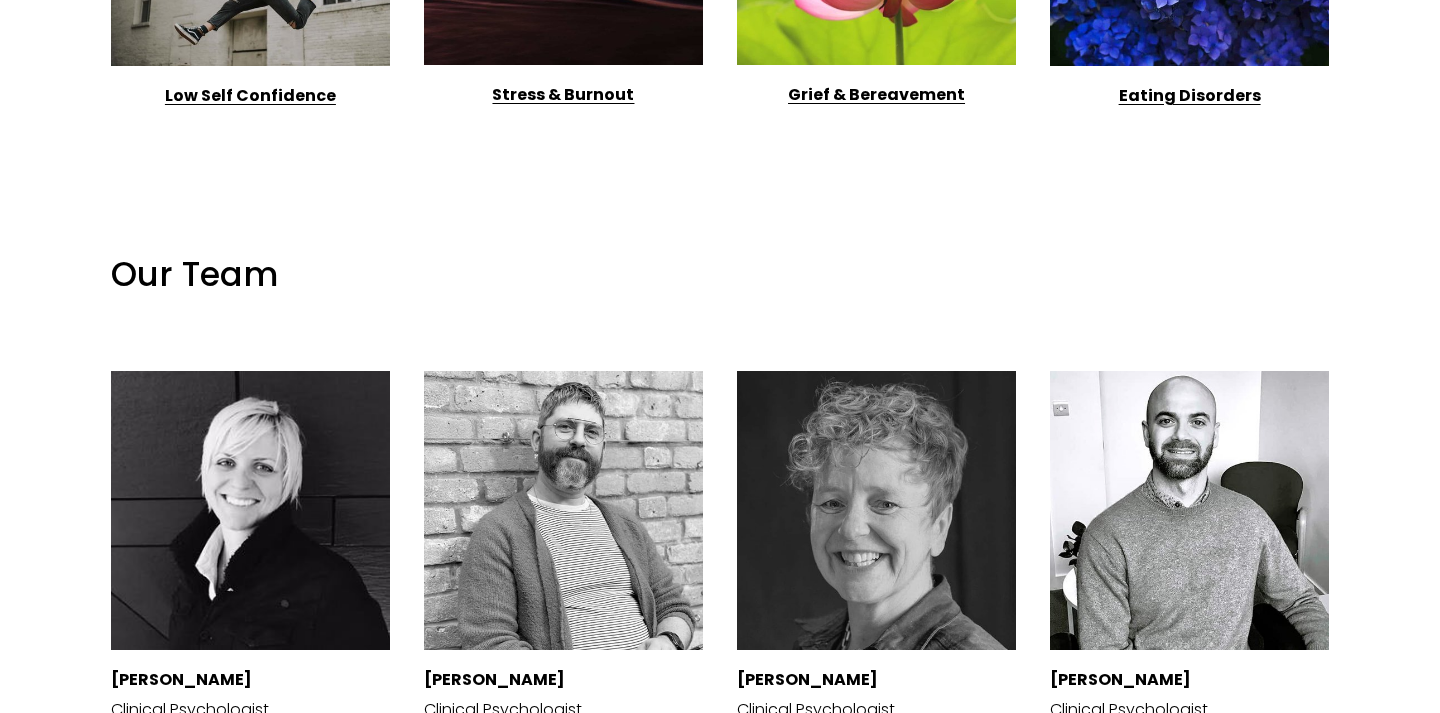 click at bounding box center (563, 510) 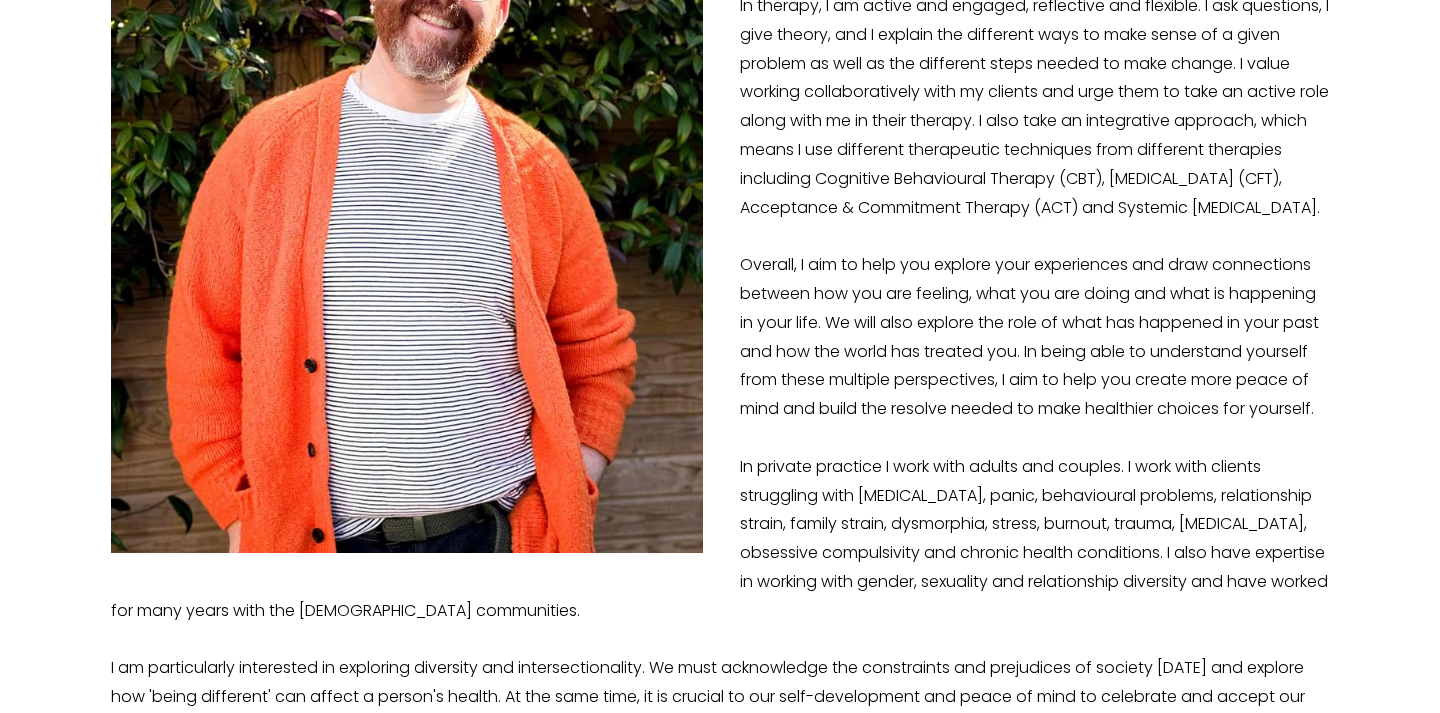 scroll, scrollTop: 662, scrollLeft: 0, axis: vertical 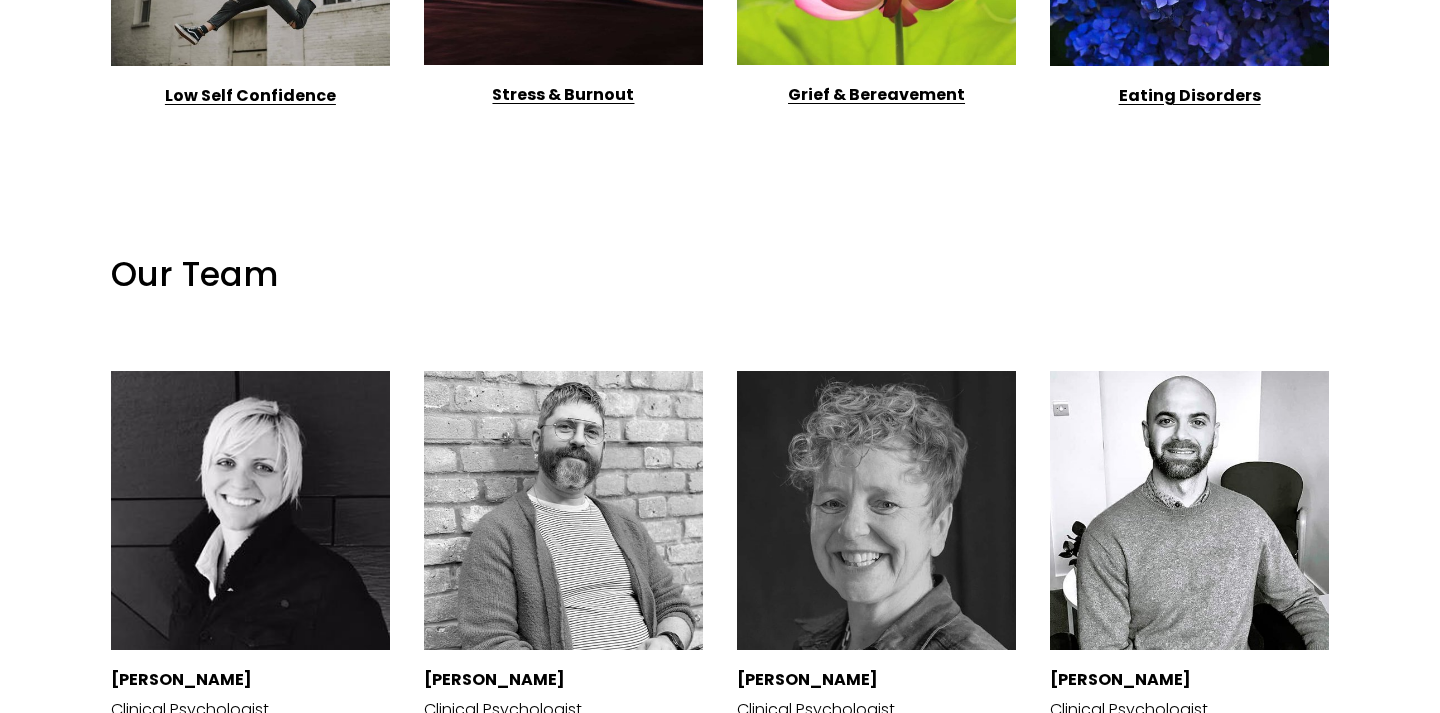 click at bounding box center (250, 510) 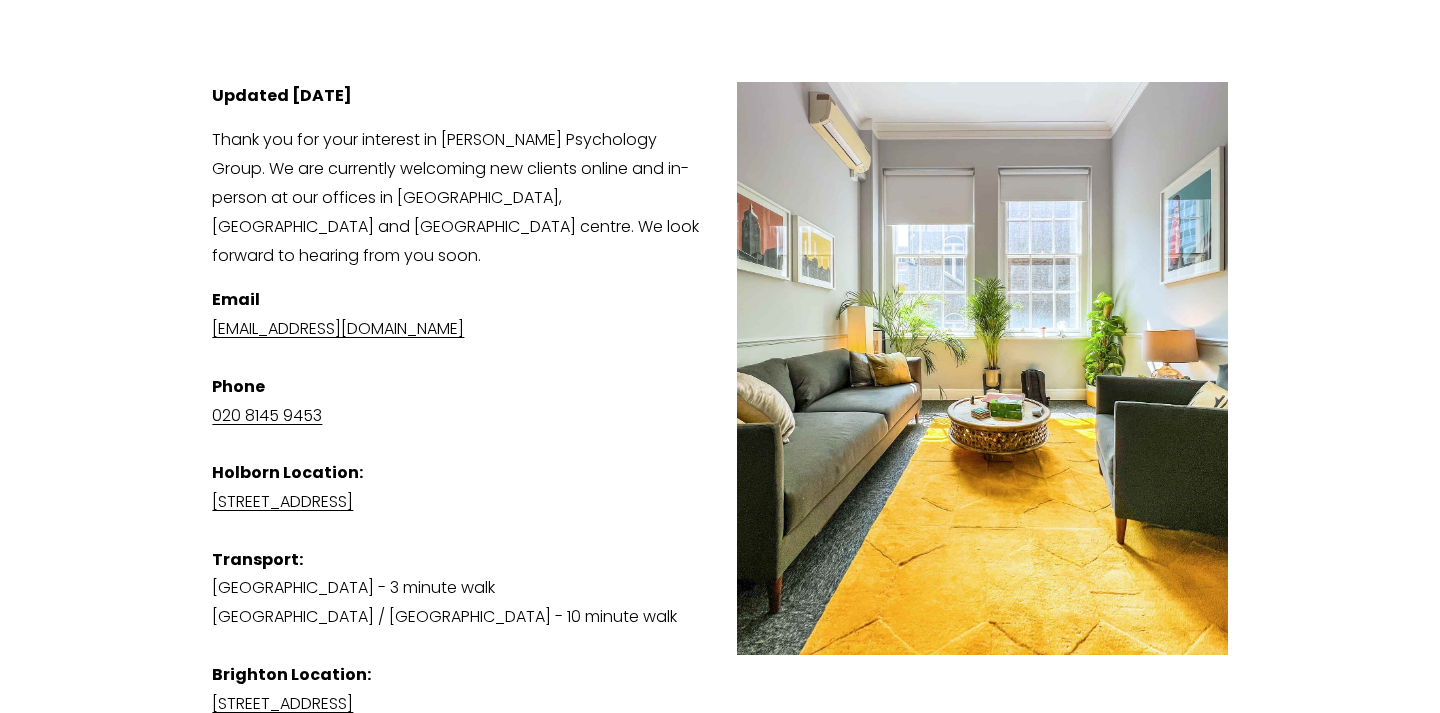 scroll, scrollTop: 325, scrollLeft: 0, axis: vertical 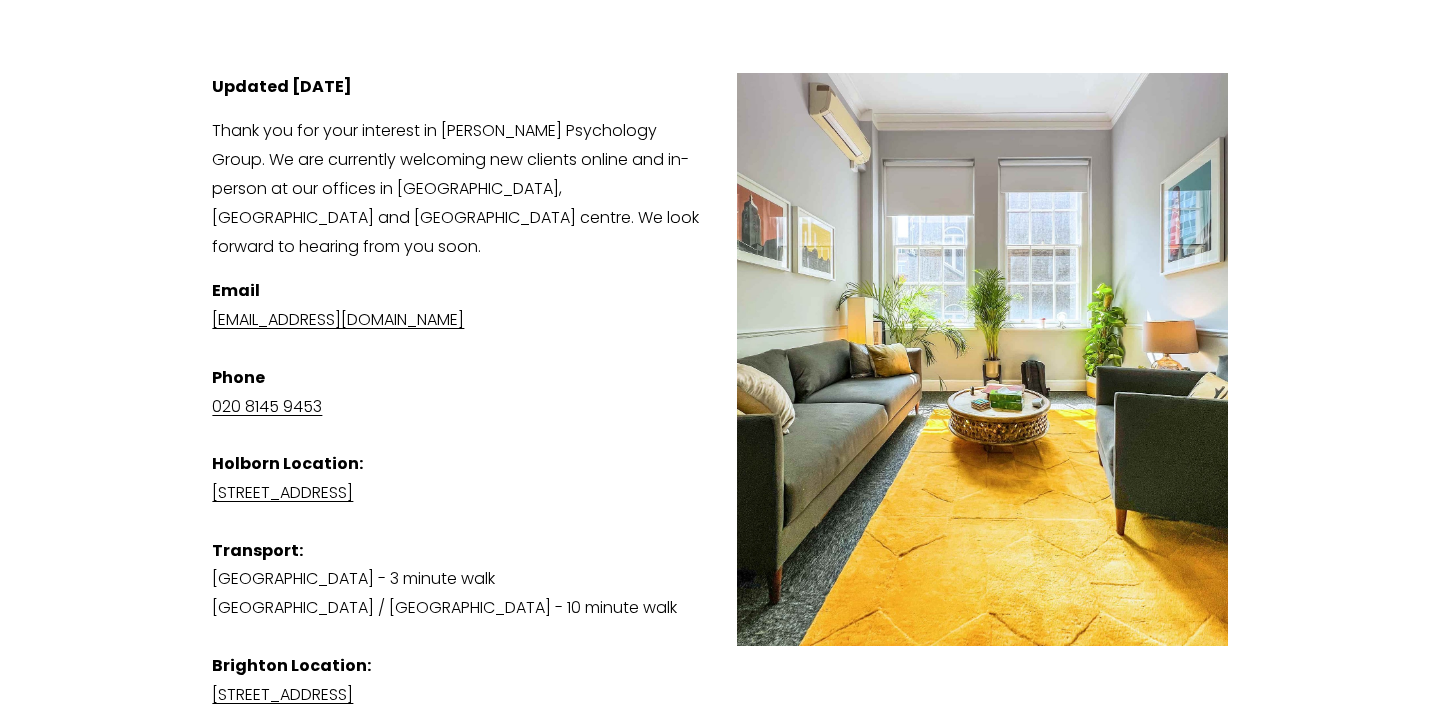 drag, startPoint x: 536, startPoint y: 465, endPoint x: 205, endPoint y: 460, distance: 331.03775 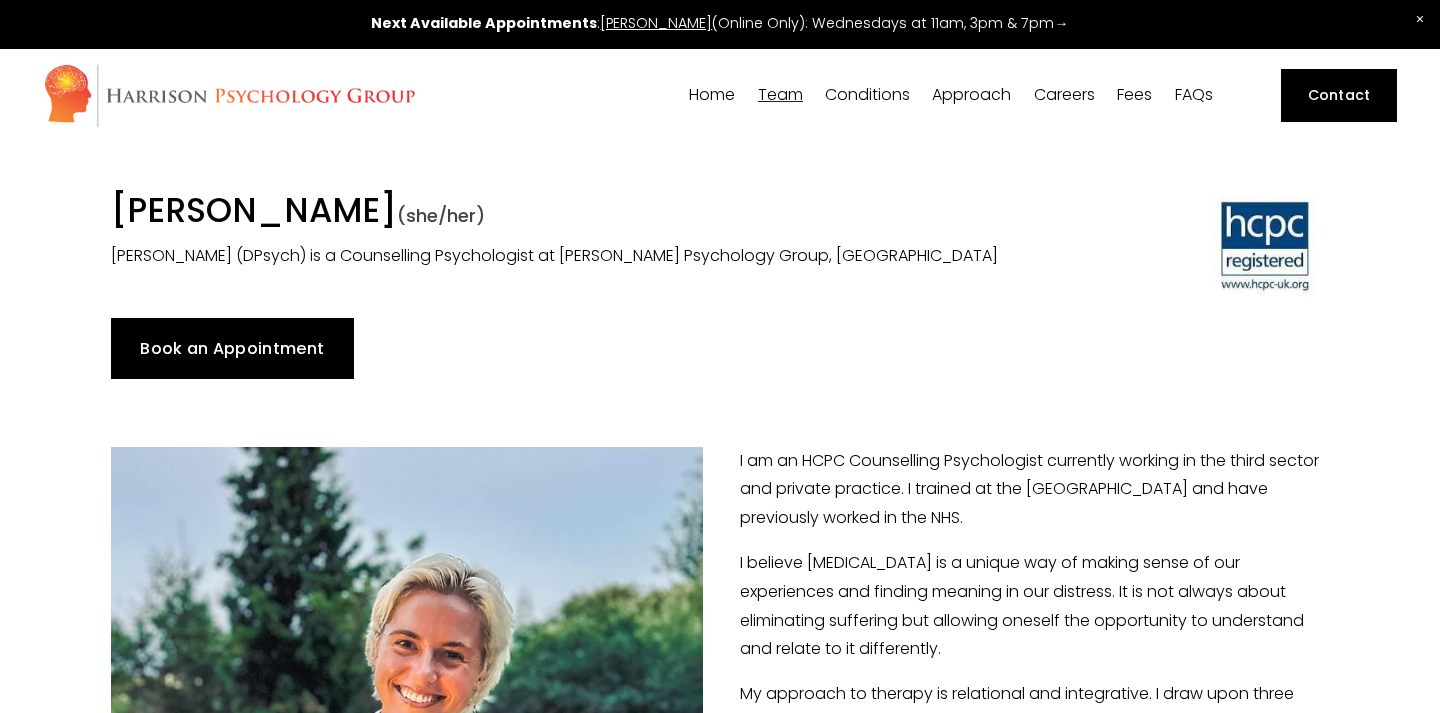 scroll, scrollTop: 0, scrollLeft: 0, axis: both 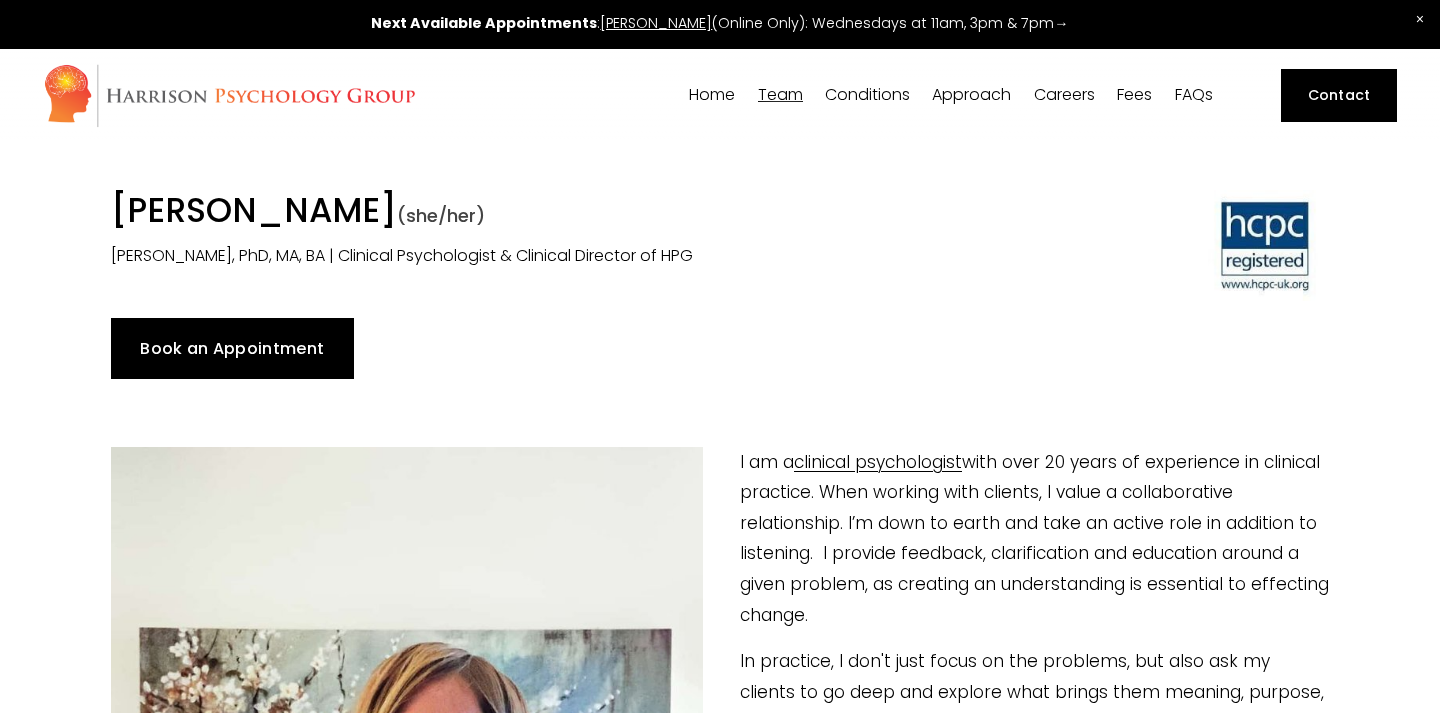 click on "Book an Appointment" at bounding box center [232, 348] 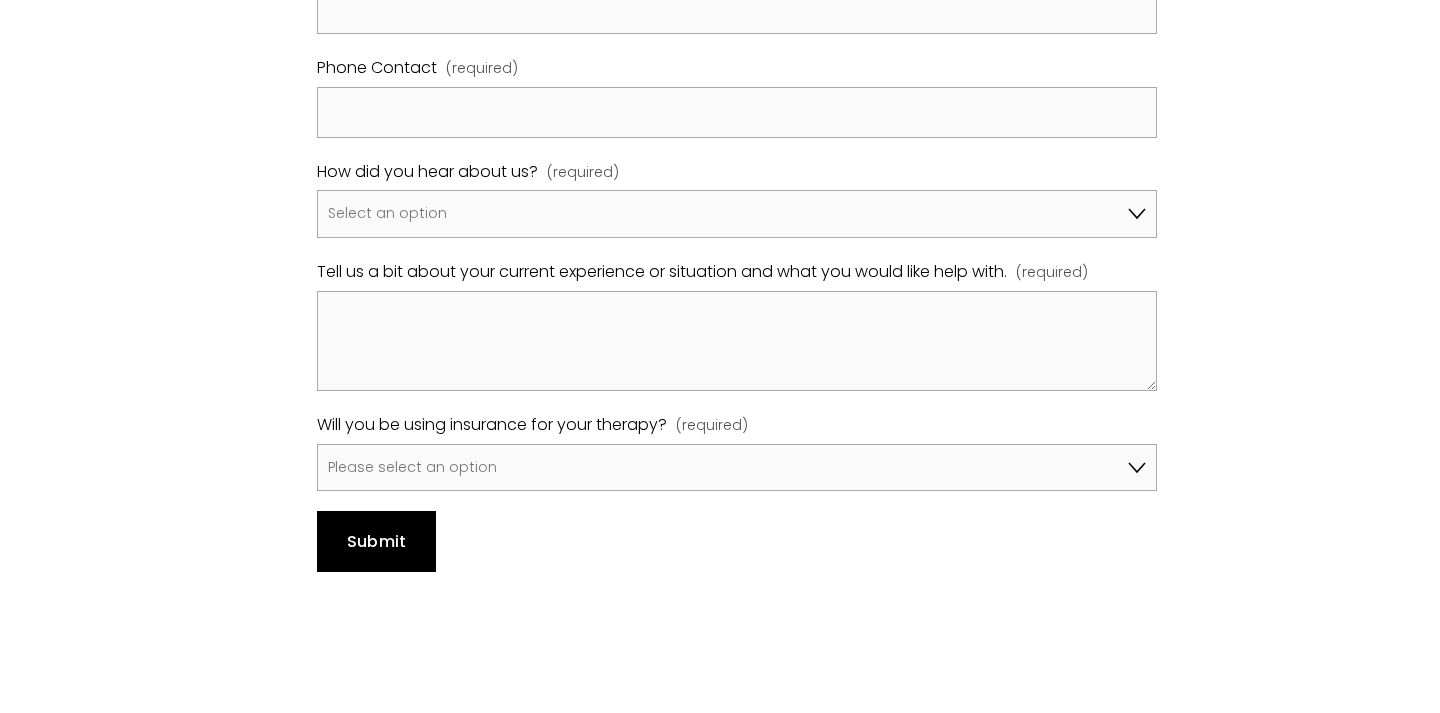 scroll, scrollTop: 1415, scrollLeft: 0, axis: vertical 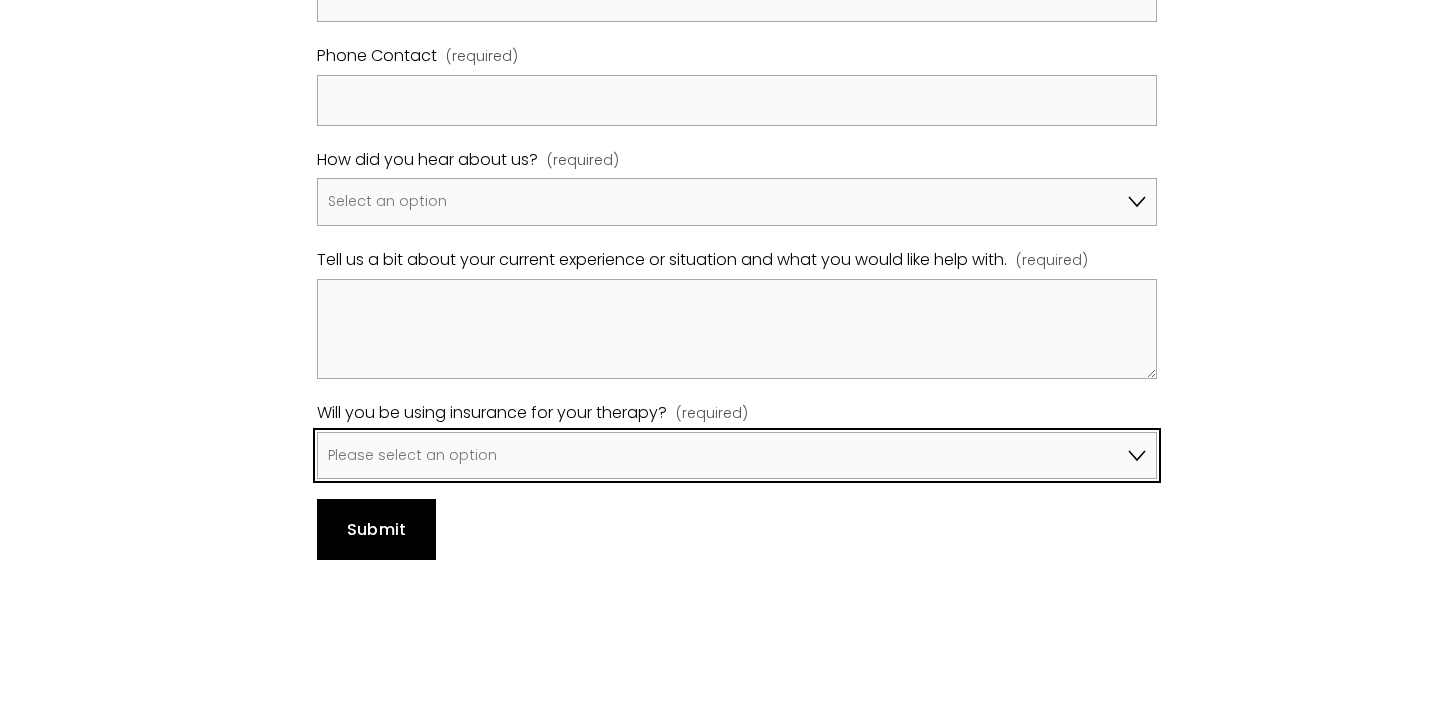 select on "Yes, I will be using Bupa" 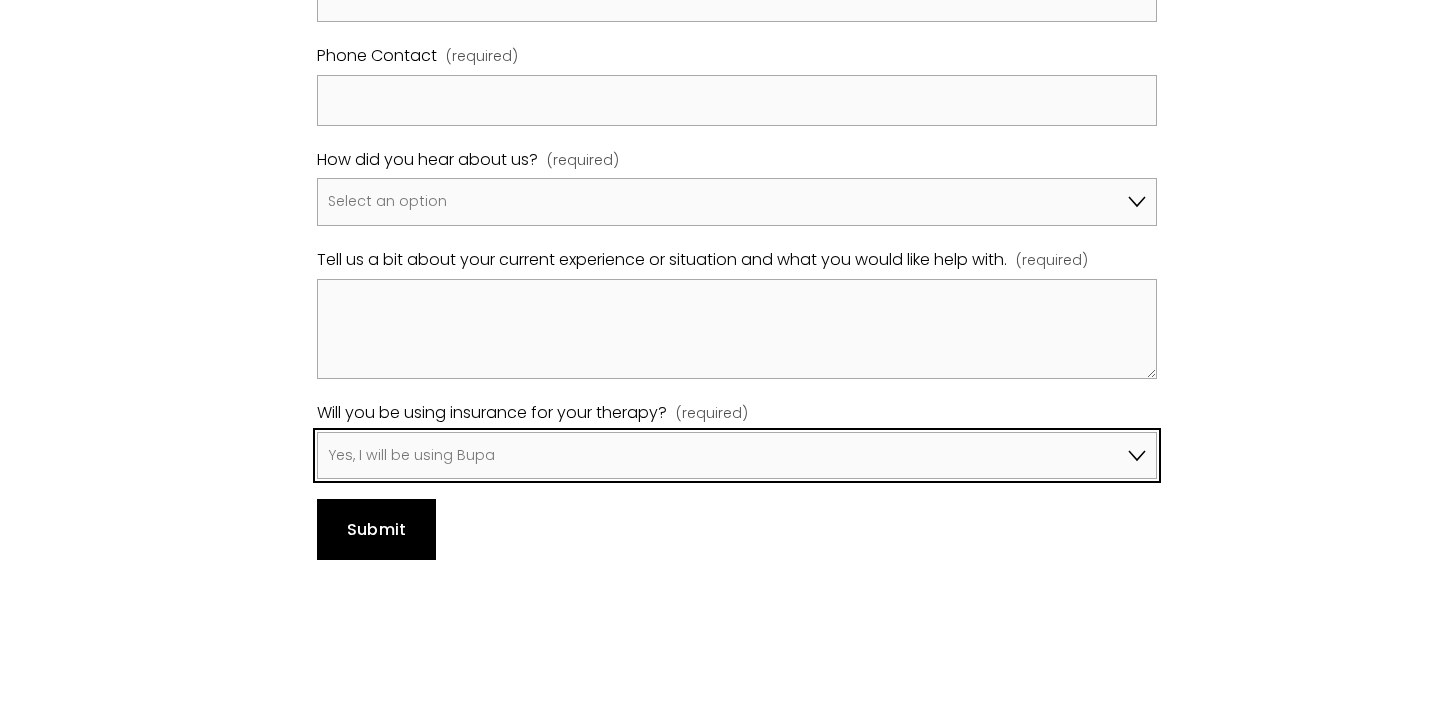 click on "Yes, I will be using Bupa" at bounding box center [0, 0] 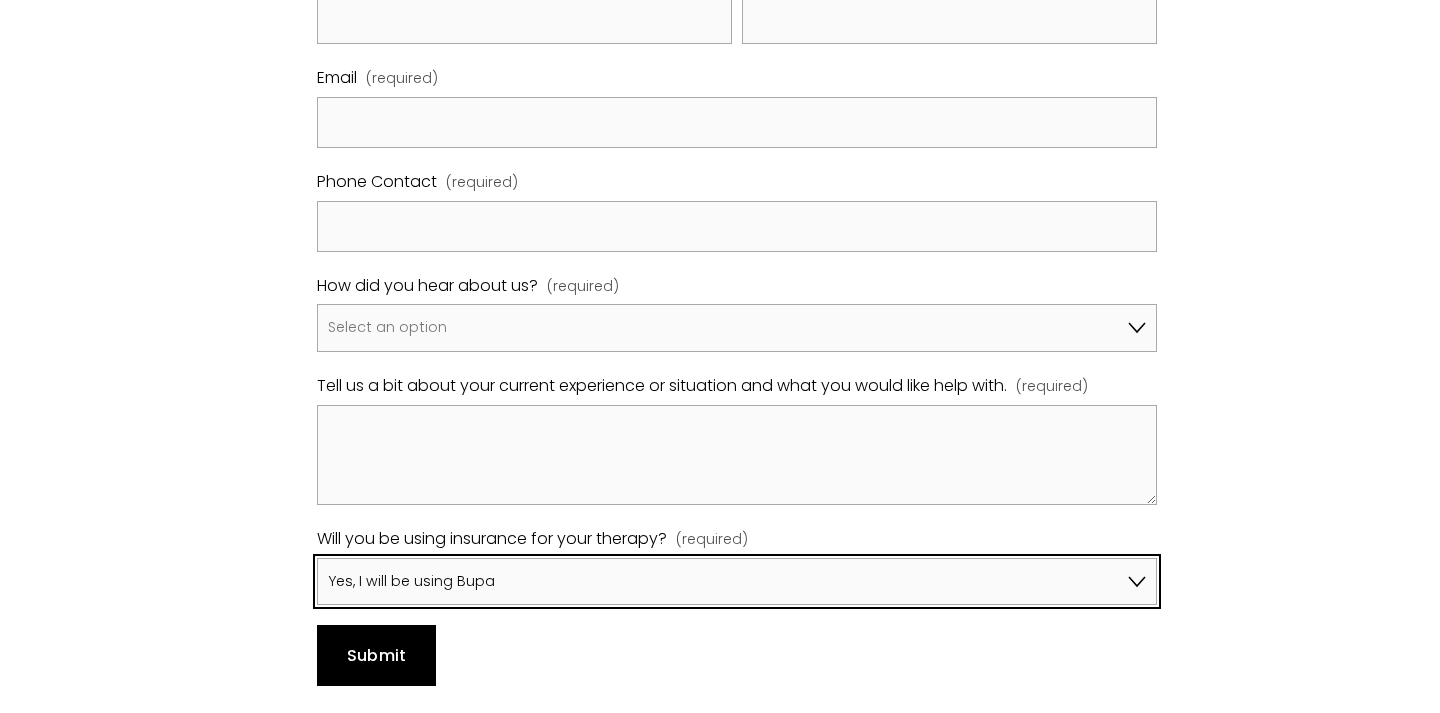 scroll, scrollTop: 1267, scrollLeft: 0, axis: vertical 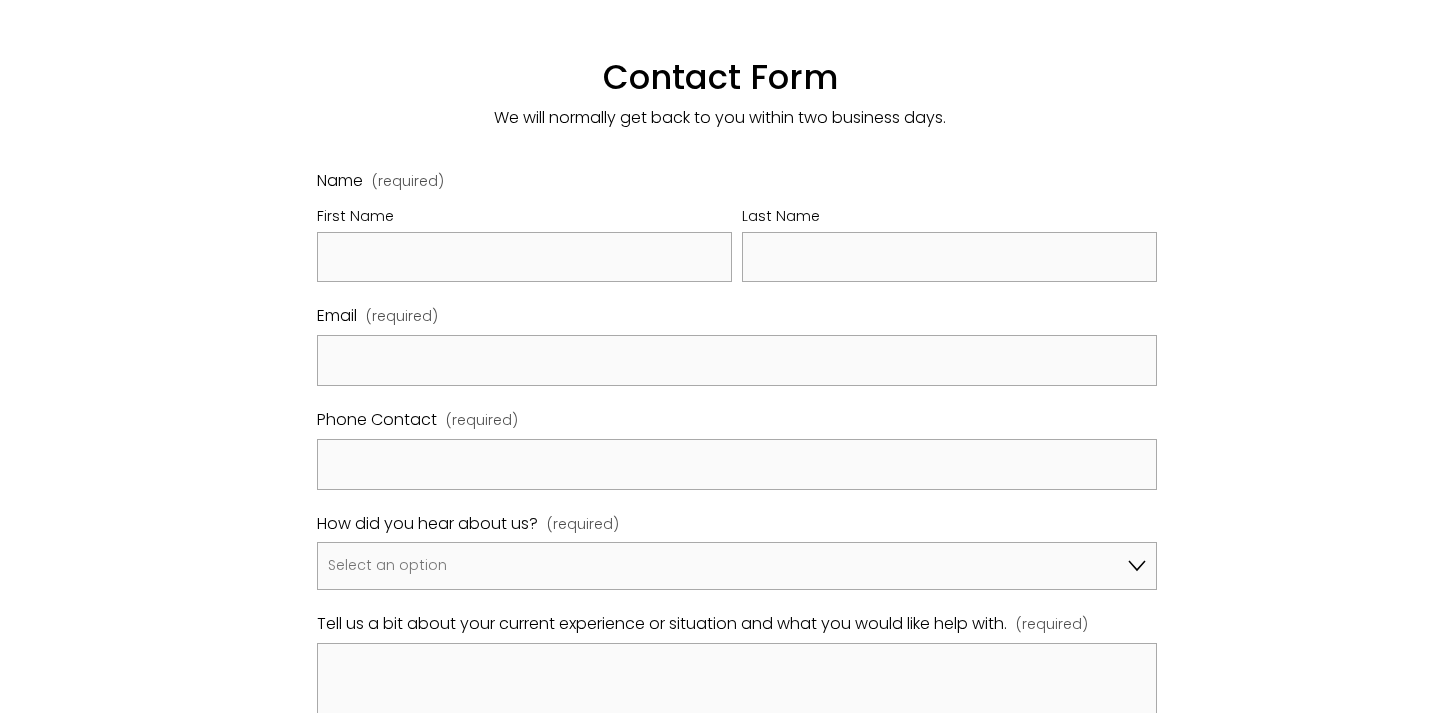 click on "Tell us a bit about your current experience or situation and what you would like help with." at bounding box center (662, 624) 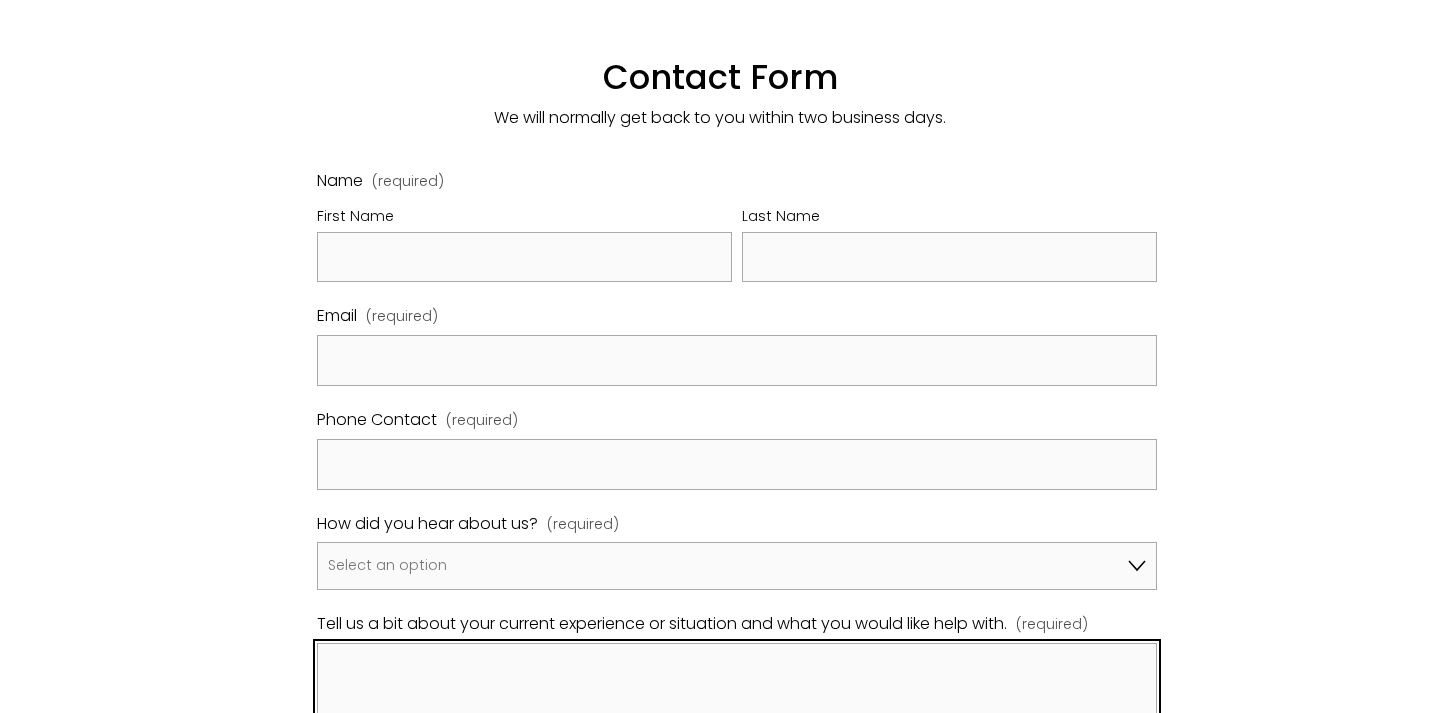 click on "Tell us a bit about your current experience or situation and what you would like help with.  (required)" at bounding box center (736, 693) 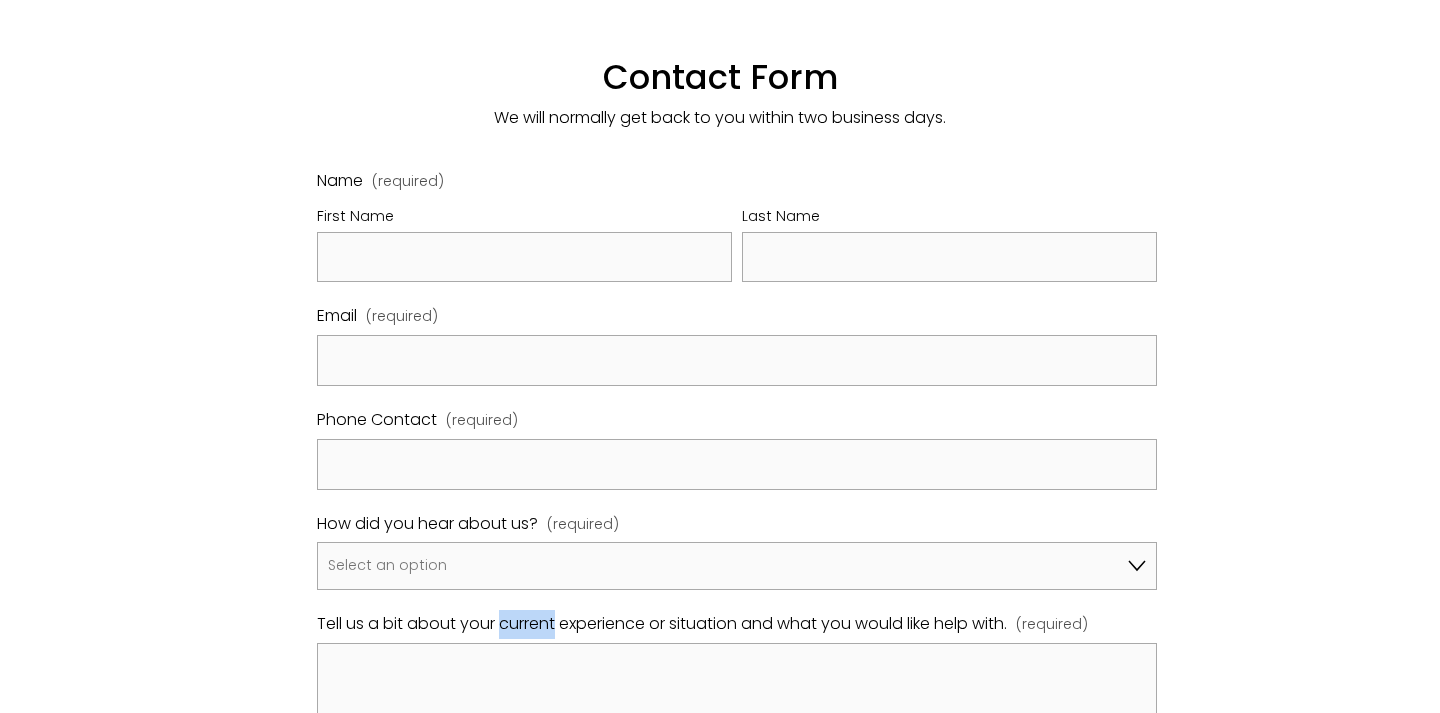 click on "Tell us a bit about your current experience or situation and what you would like help with." at bounding box center (662, 624) 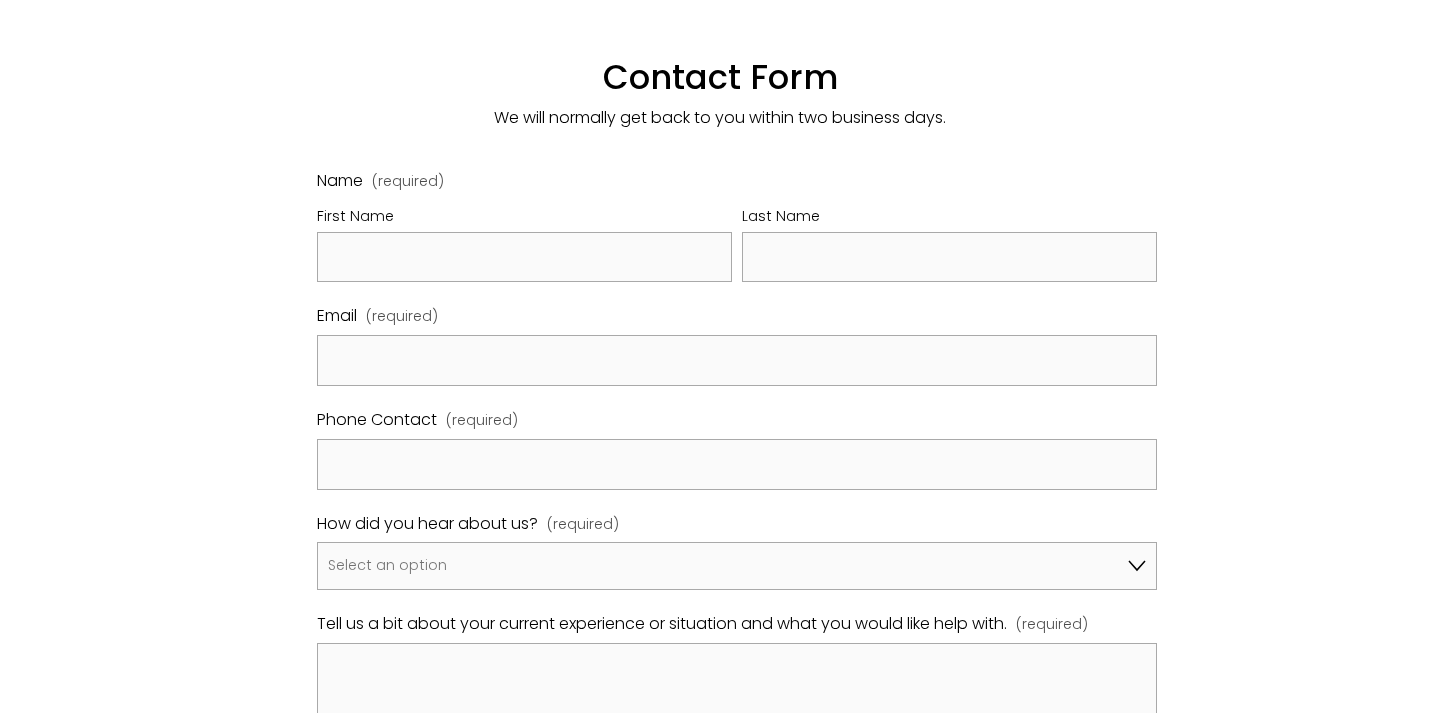 click on "Tell us a bit about your current experience or situation and what you would like help with." at bounding box center [662, 624] 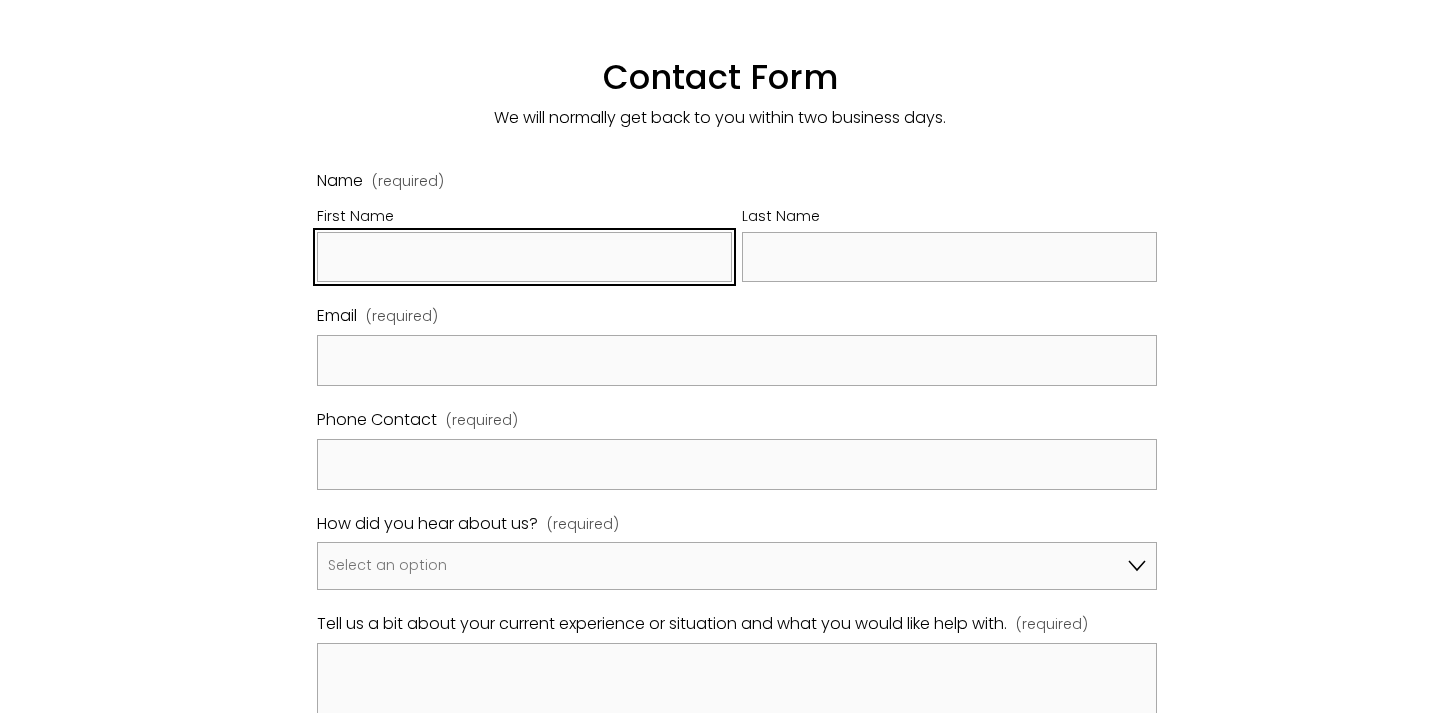 click on "First Name" at bounding box center (524, 257) 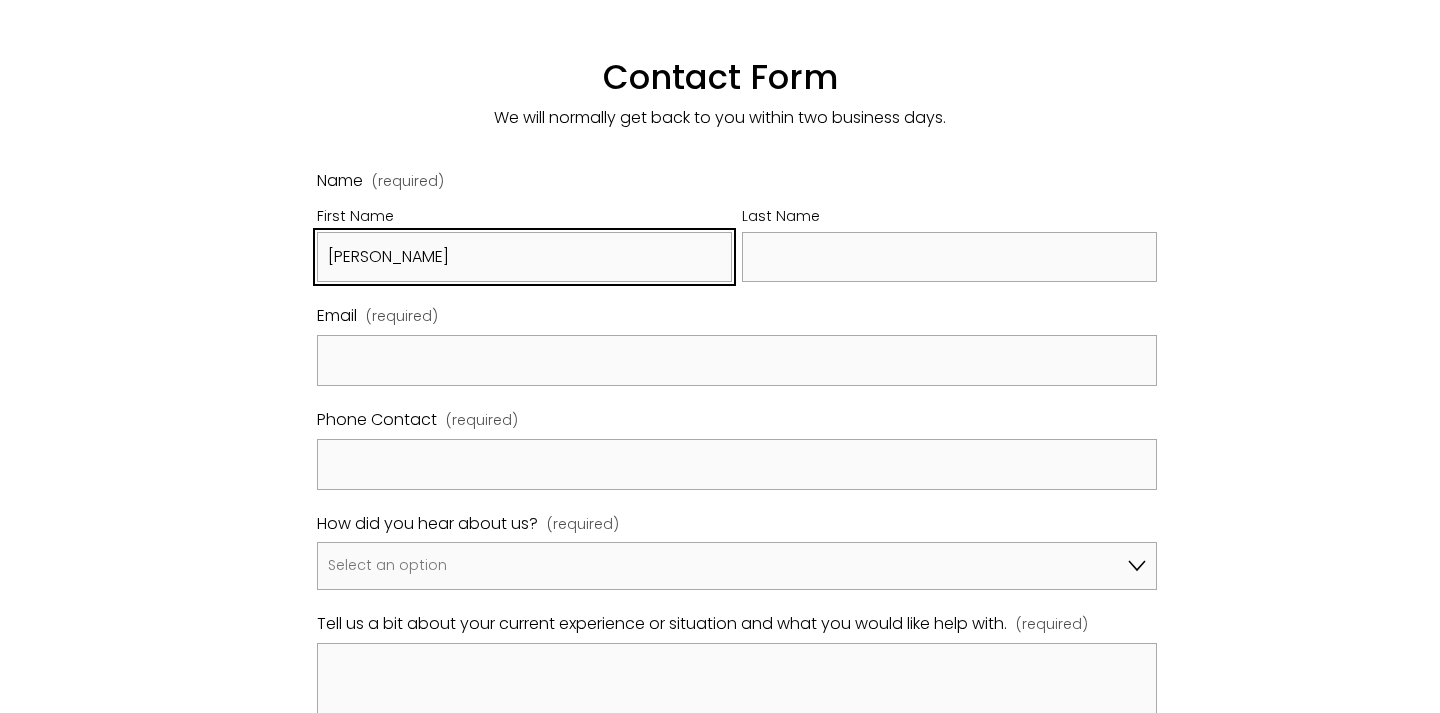 type on "Janine" 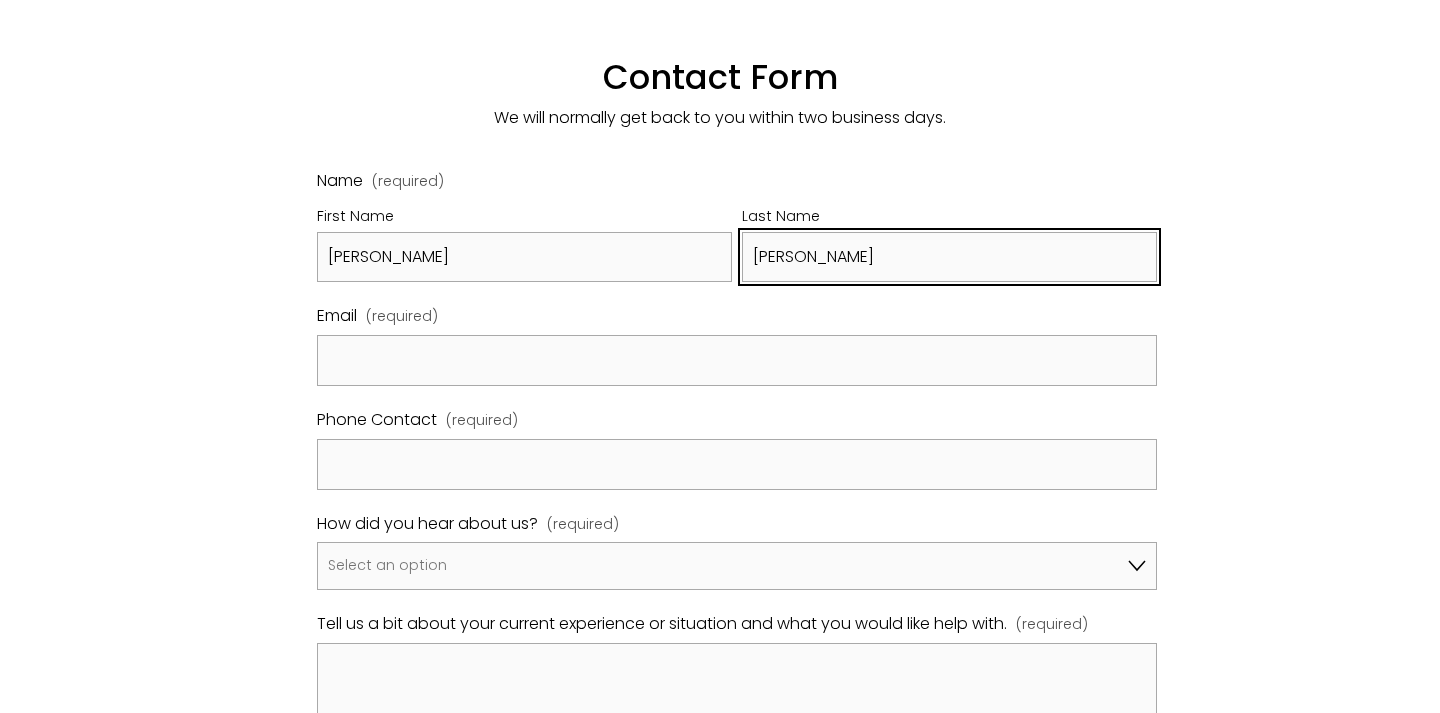 type on "Georg" 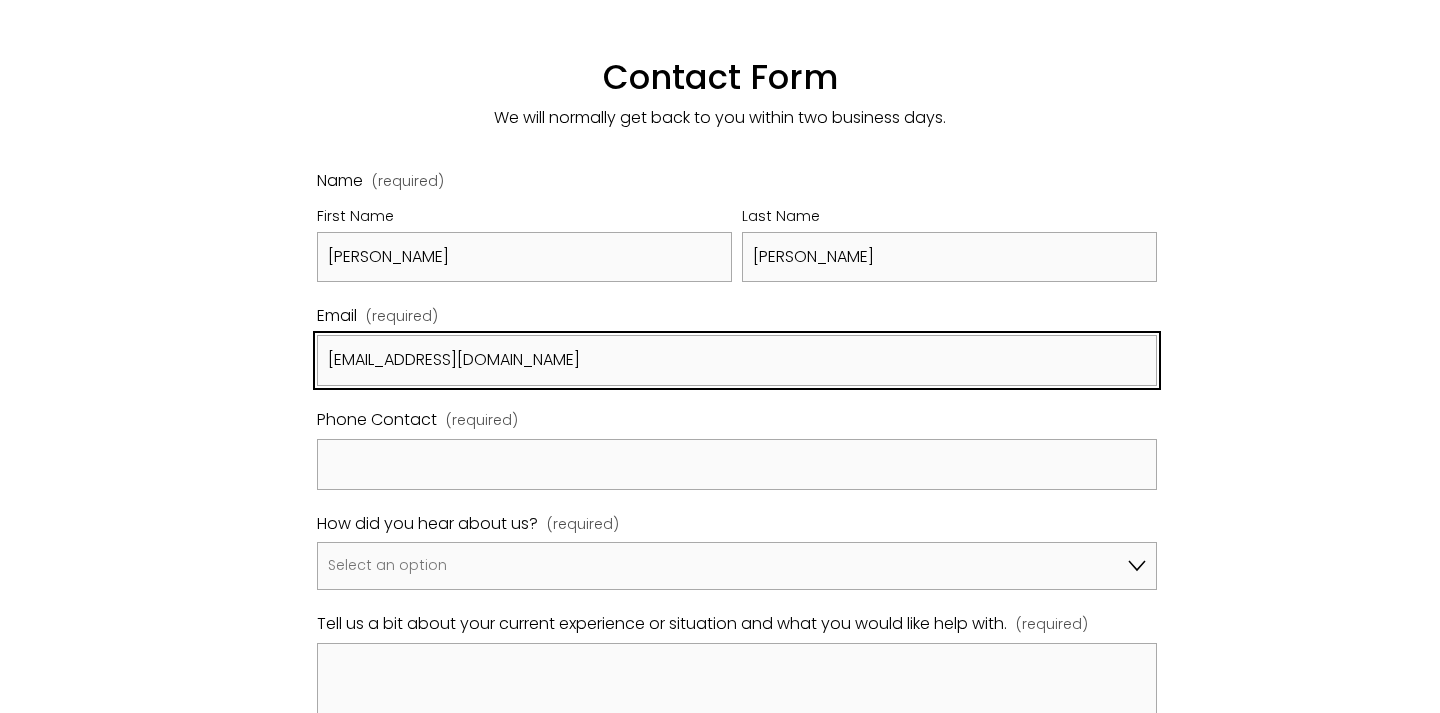 type on "janinegeorg@gmail.com" 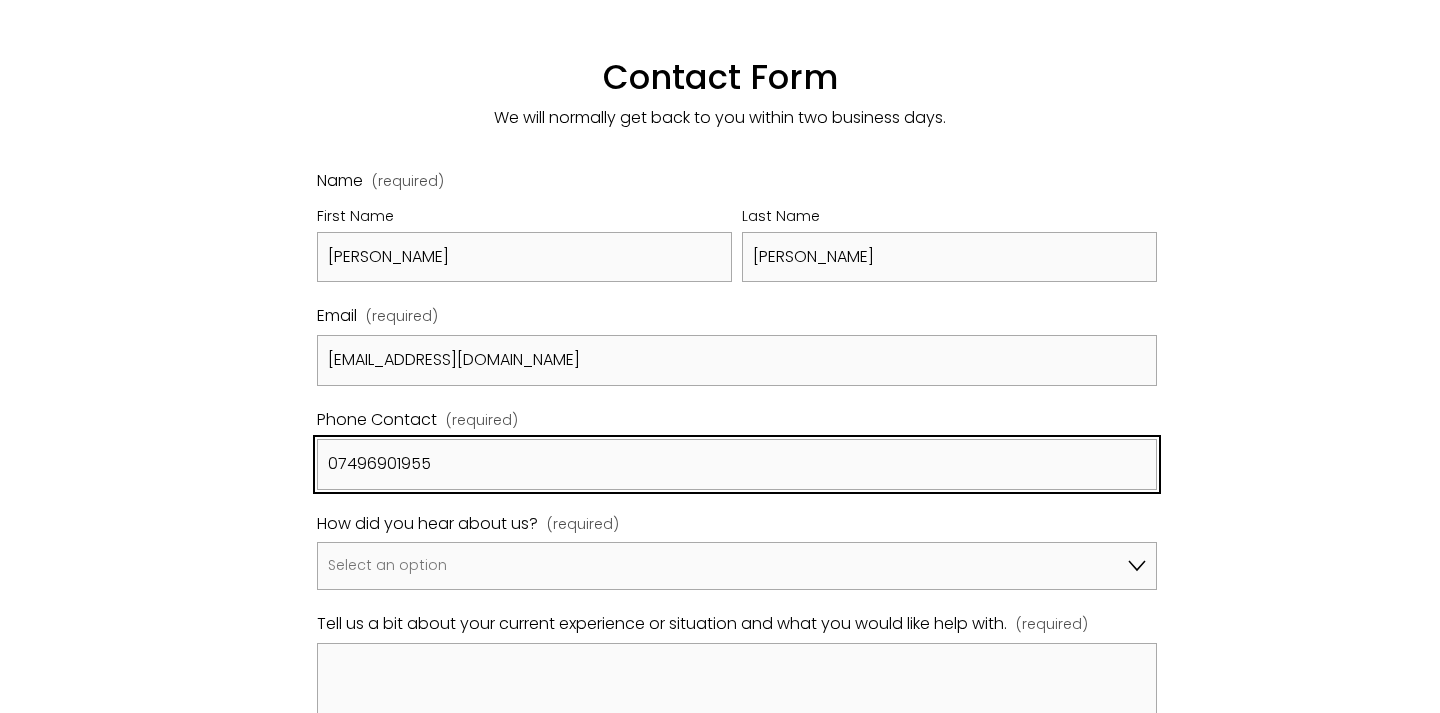 type on "07496901955" 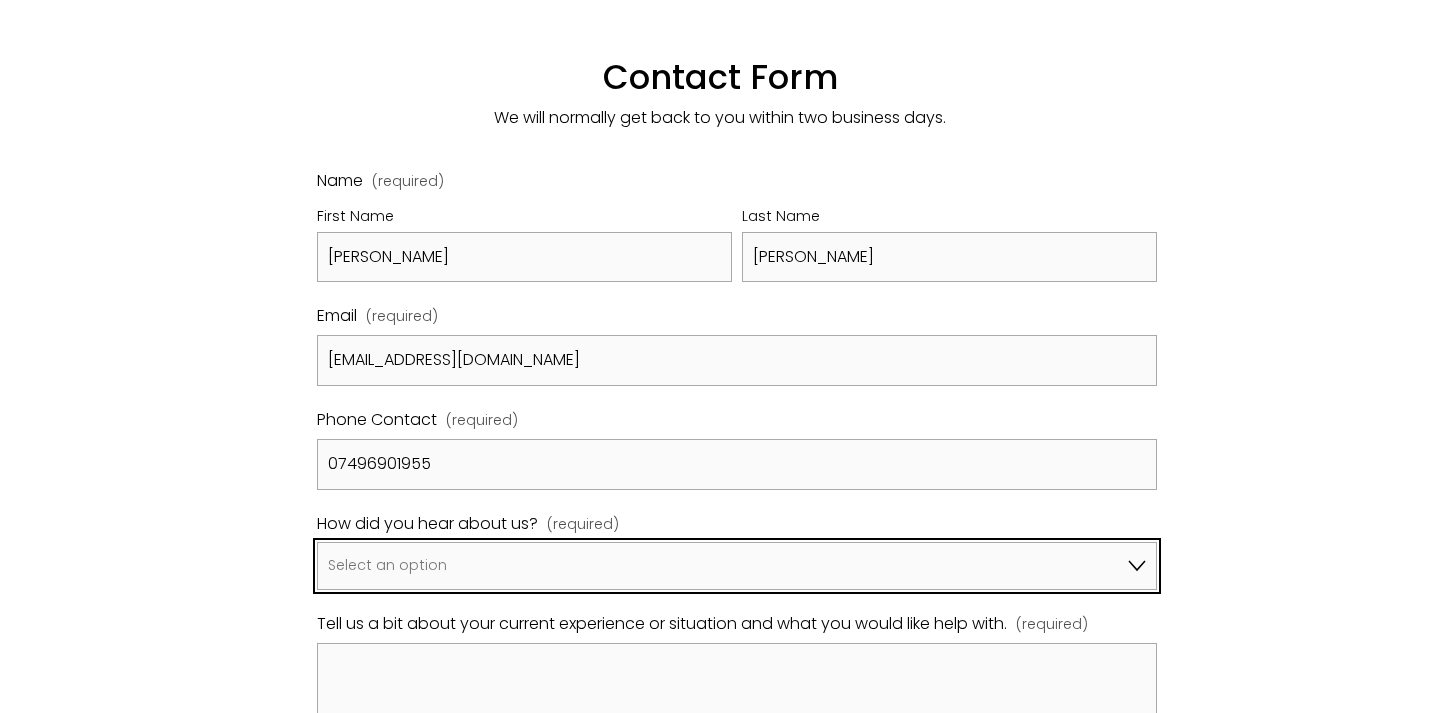 click on "Select an option Google A friend/family member told me about you I've been referred by my psychiatrist, GP, another therapist Pink Therapy Bupa Website Counselling Directory UKCP Other" at bounding box center [736, 566] 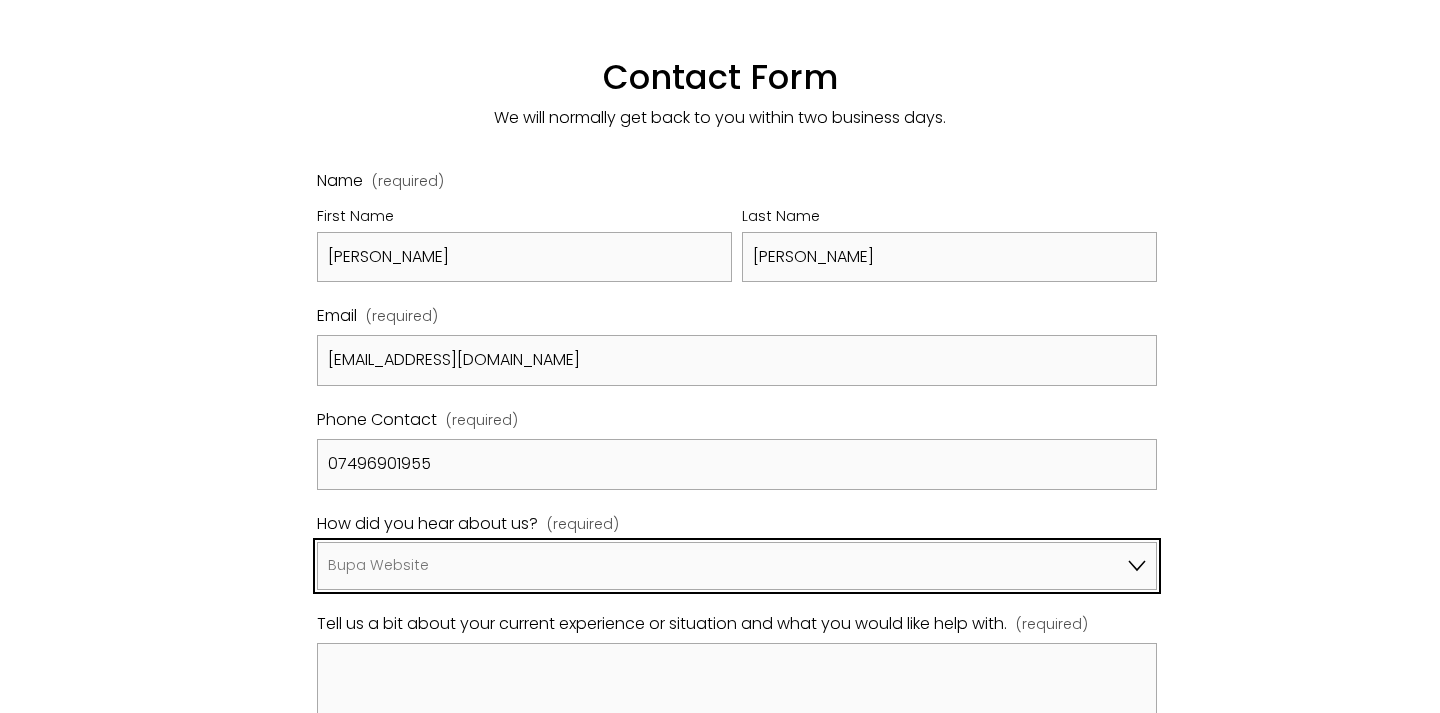click on "Bupa Website" at bounding box center [0, 0] 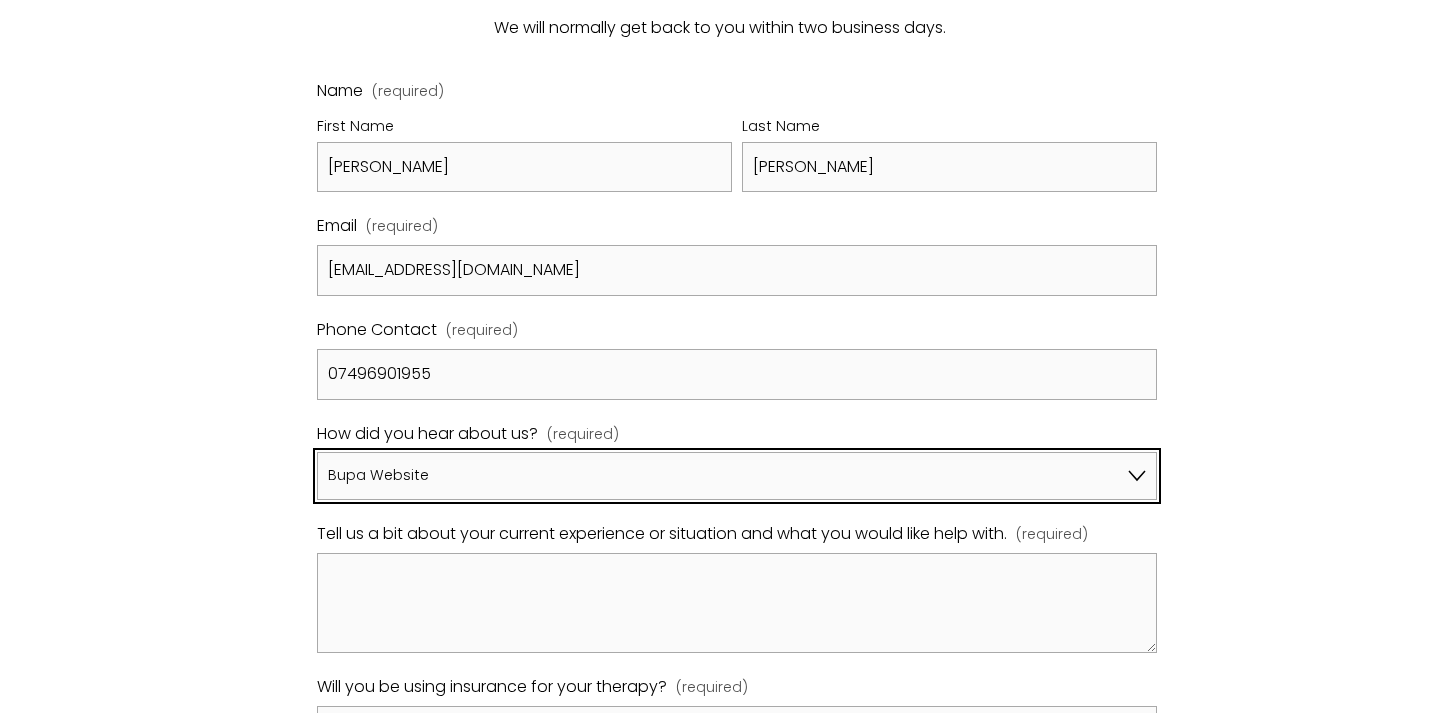 scroll, scrollTop: 1150, scrollLeft: 0, axis: vertical 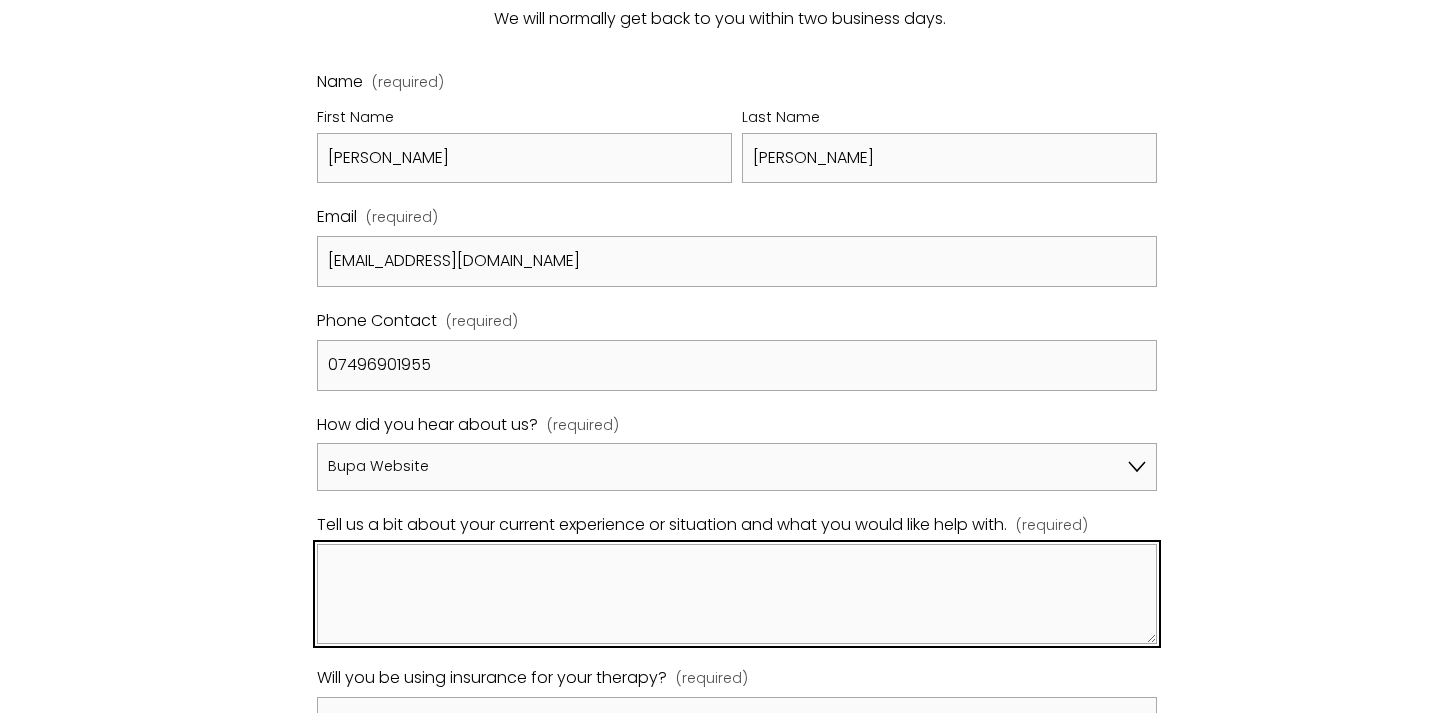 click on "Tell us a bit about your current experience or situation and what you would like help with.  (required)" at bounding box center (736, 594) 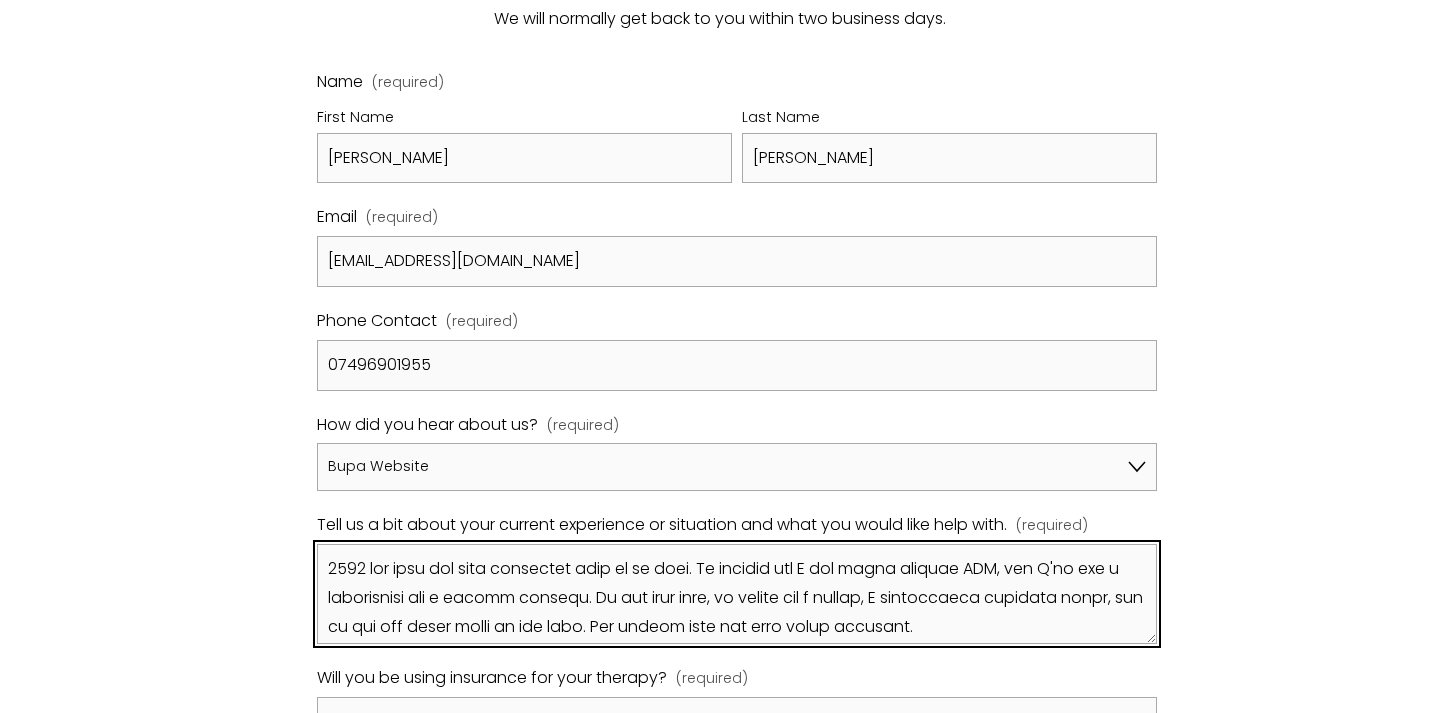 scroll, scrollTop: 719, scrollLeft: 0, axis: vertical 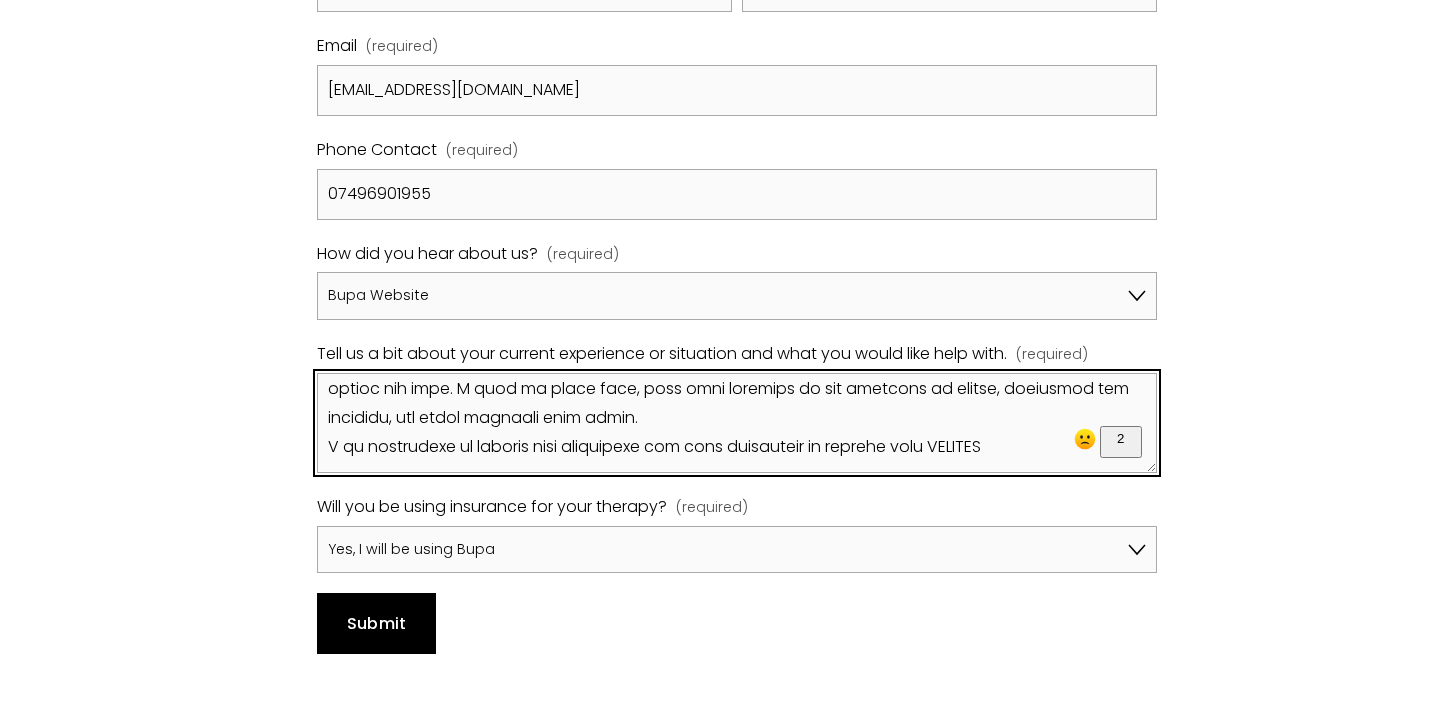 click on "Tell us a bit about your current experience or situation and what you would like help with.  (required)" at bounding box center (736, 423) 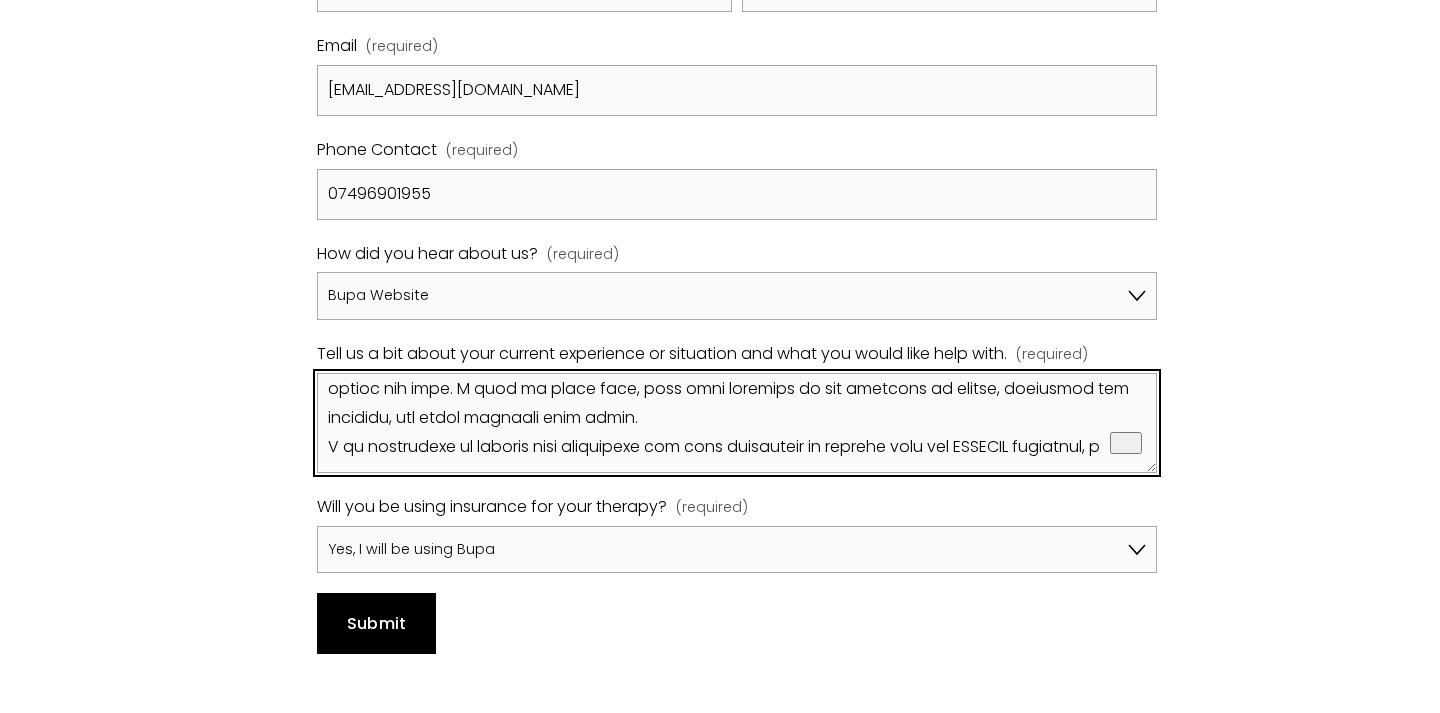scroll, scrollTop: 716, scrollLeft: 0, axis: vertical 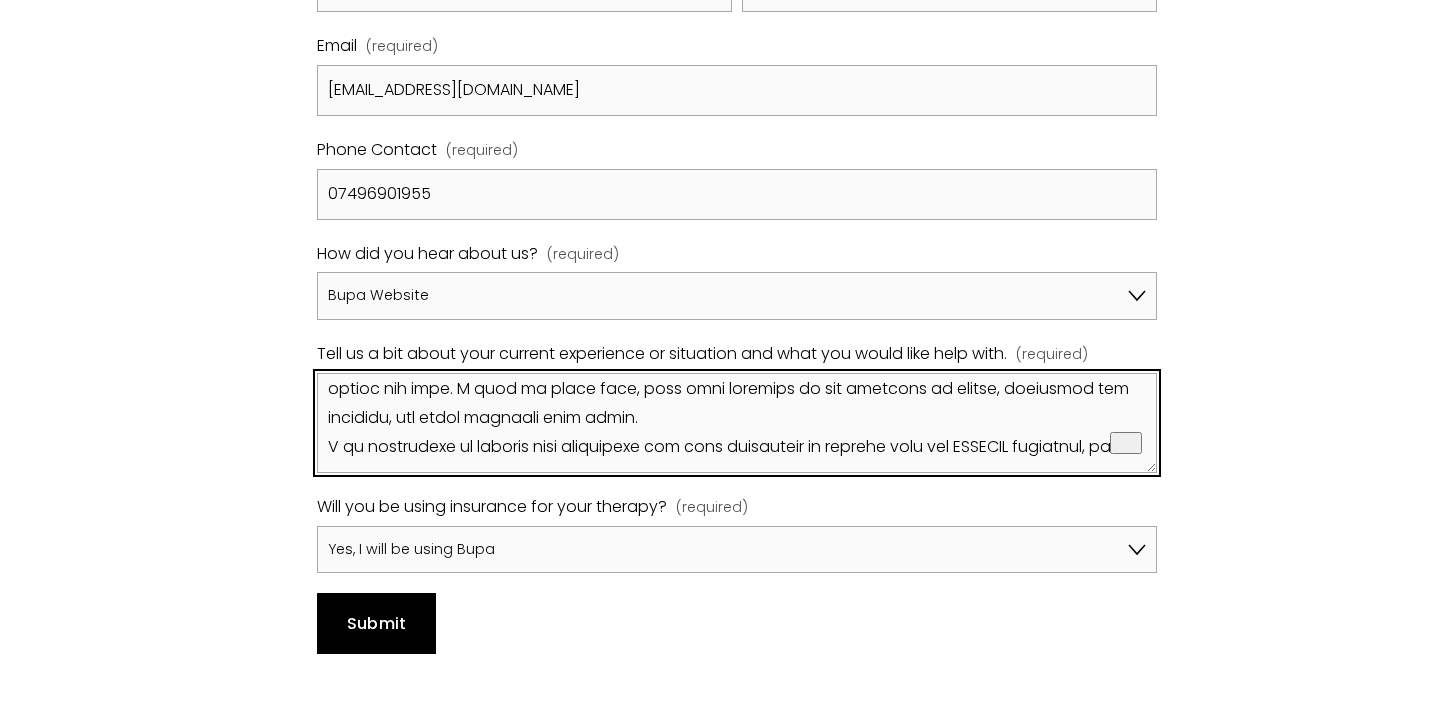 paste on "[PERSON_NAME]" 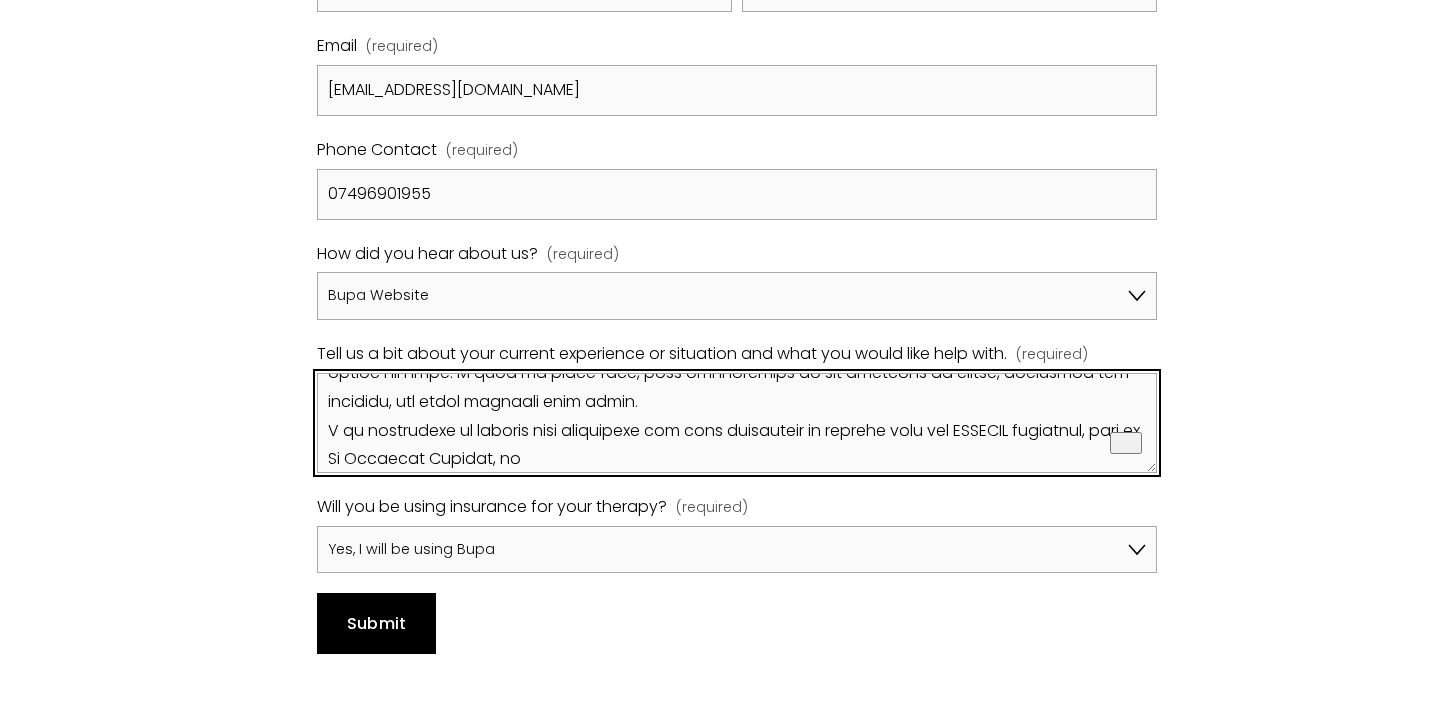 paste on "[PERSON_NAME]" 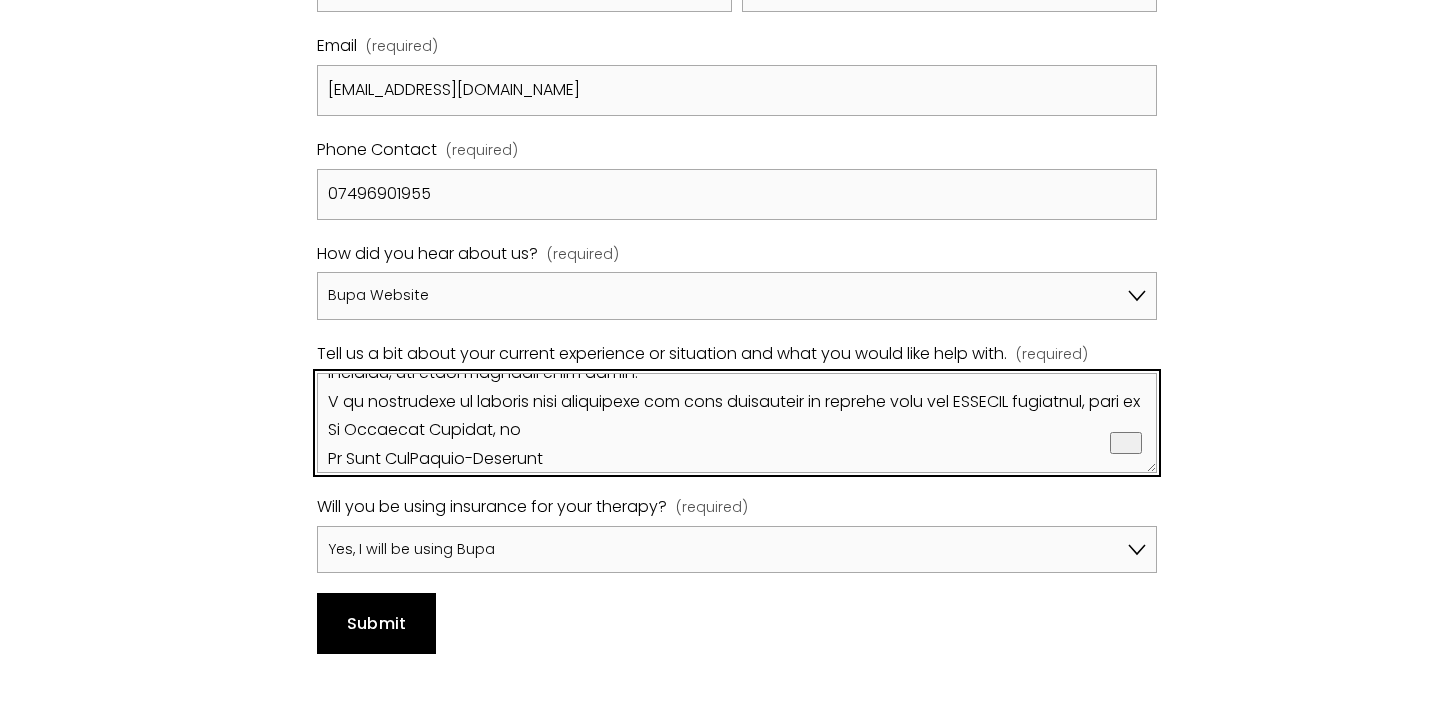 scroll, scrollTop: 745, scrollLeft: 0, axis: vertical 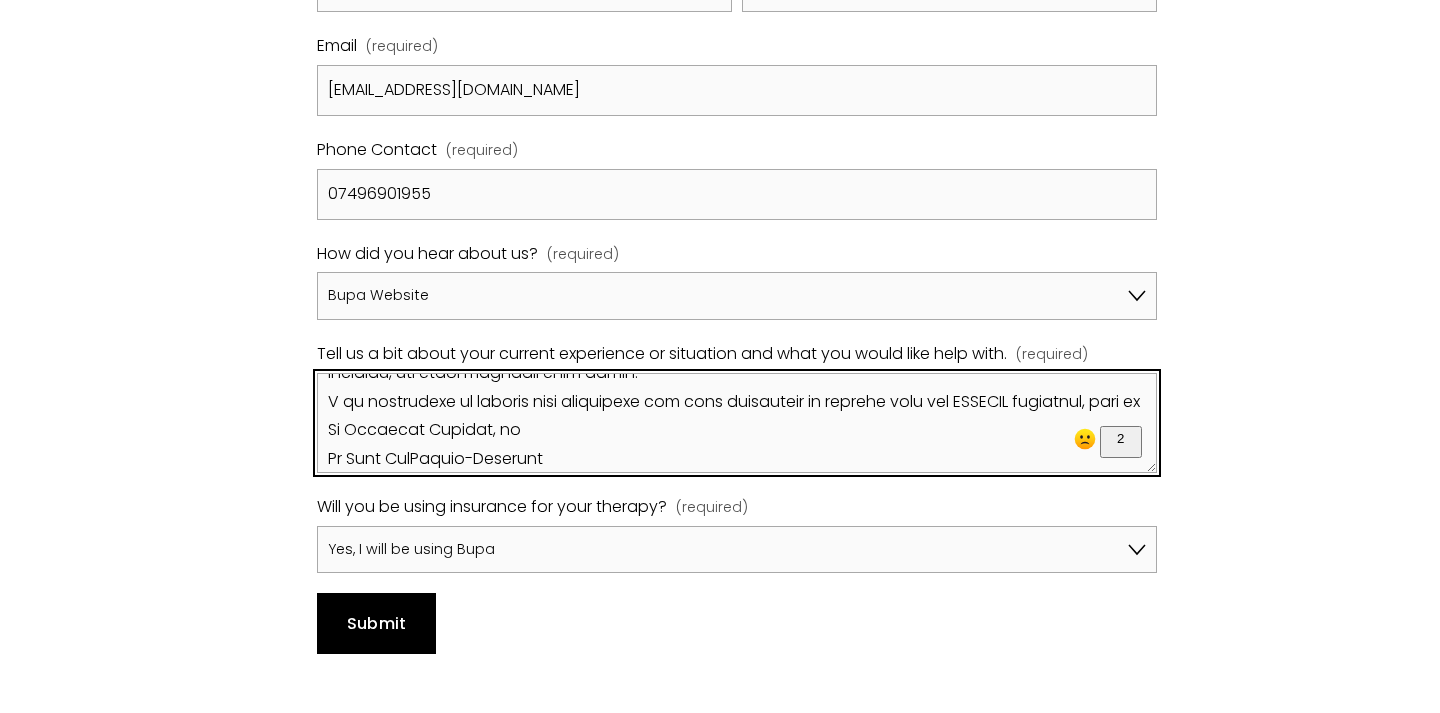 click on "Tell us a bit about your current experience or situation and what you would like help with.  (required)" at bounding box center [736, 423] 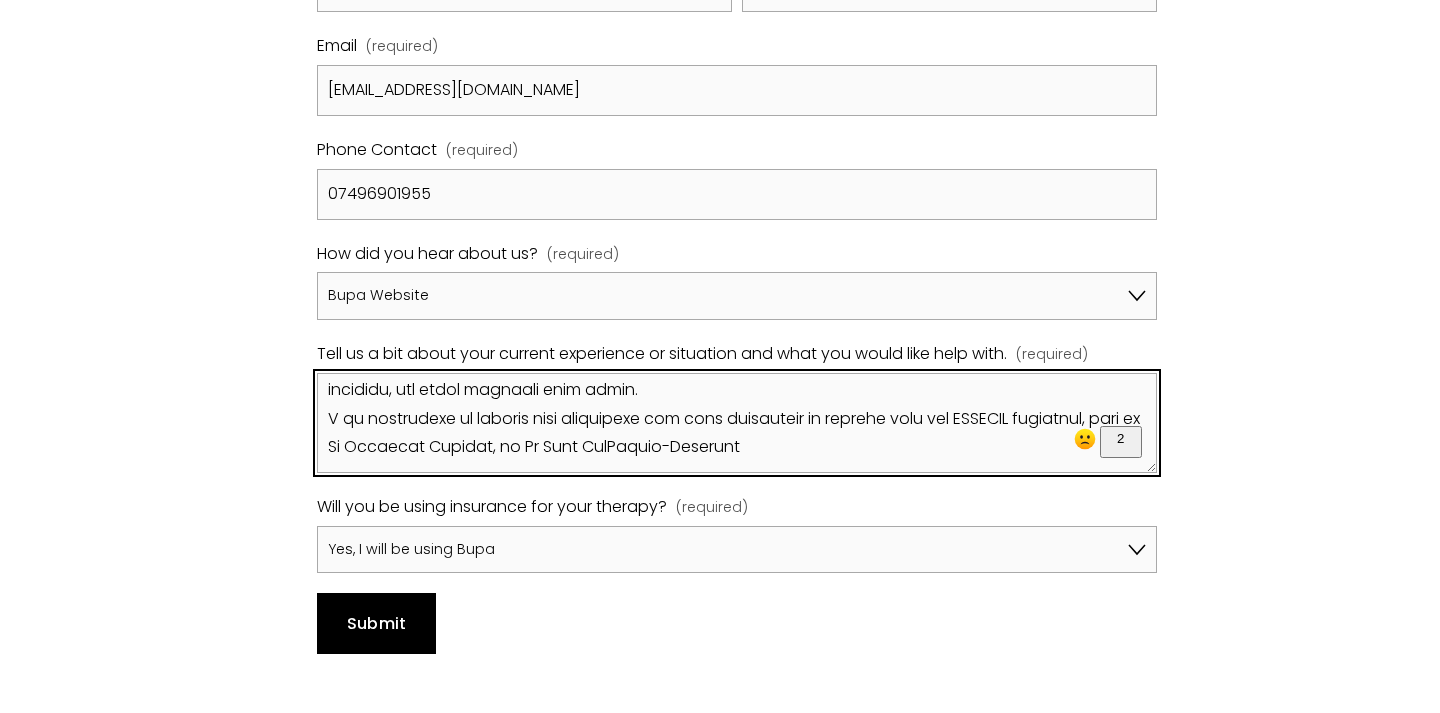 scroll, scrollTop: 728, scrollLeft: 0, axis: vertical 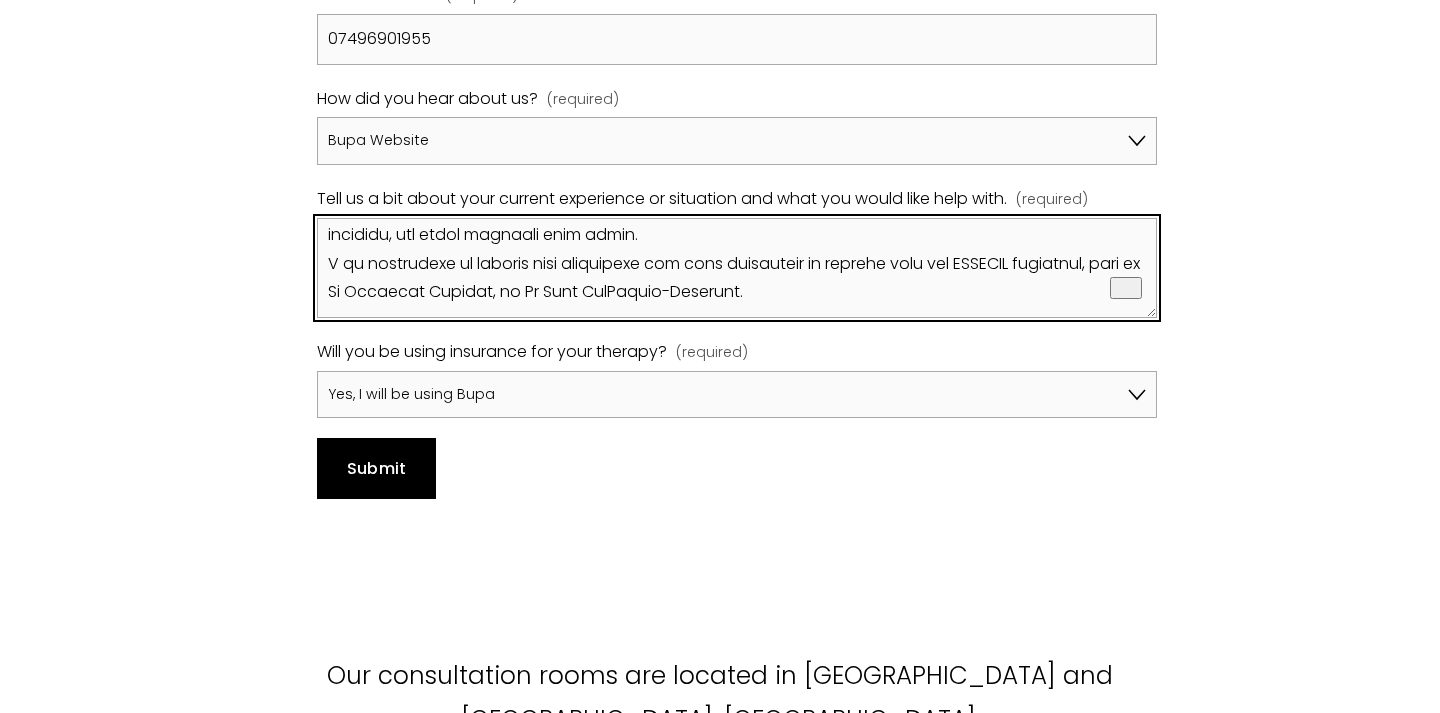 click on "0
Next Available Appointments :  [PERSON_NAME]  (Online Only): Wednesdays at 11am, 3pm & 7pm→
Skip to Content" at bounding box center (720, 724) 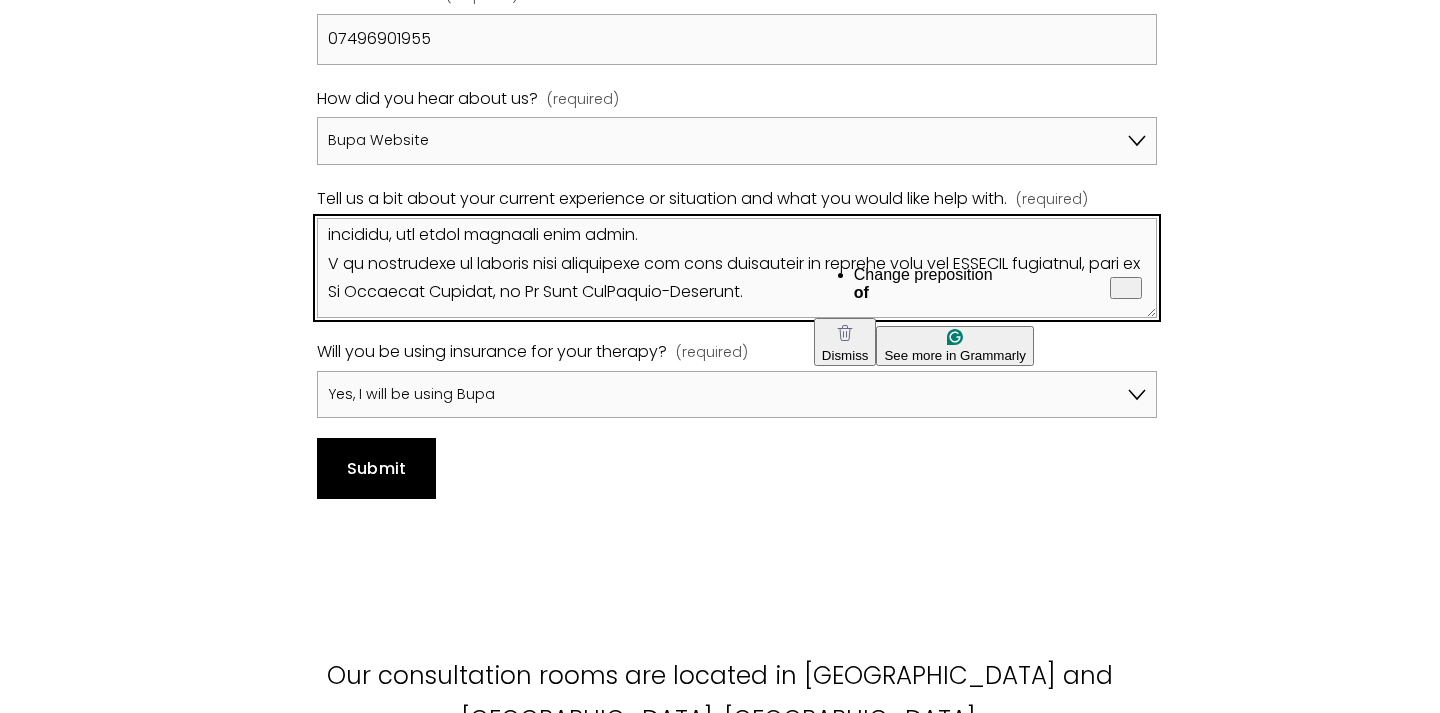 click on "Dismiss" at bounding box center (845, 355) 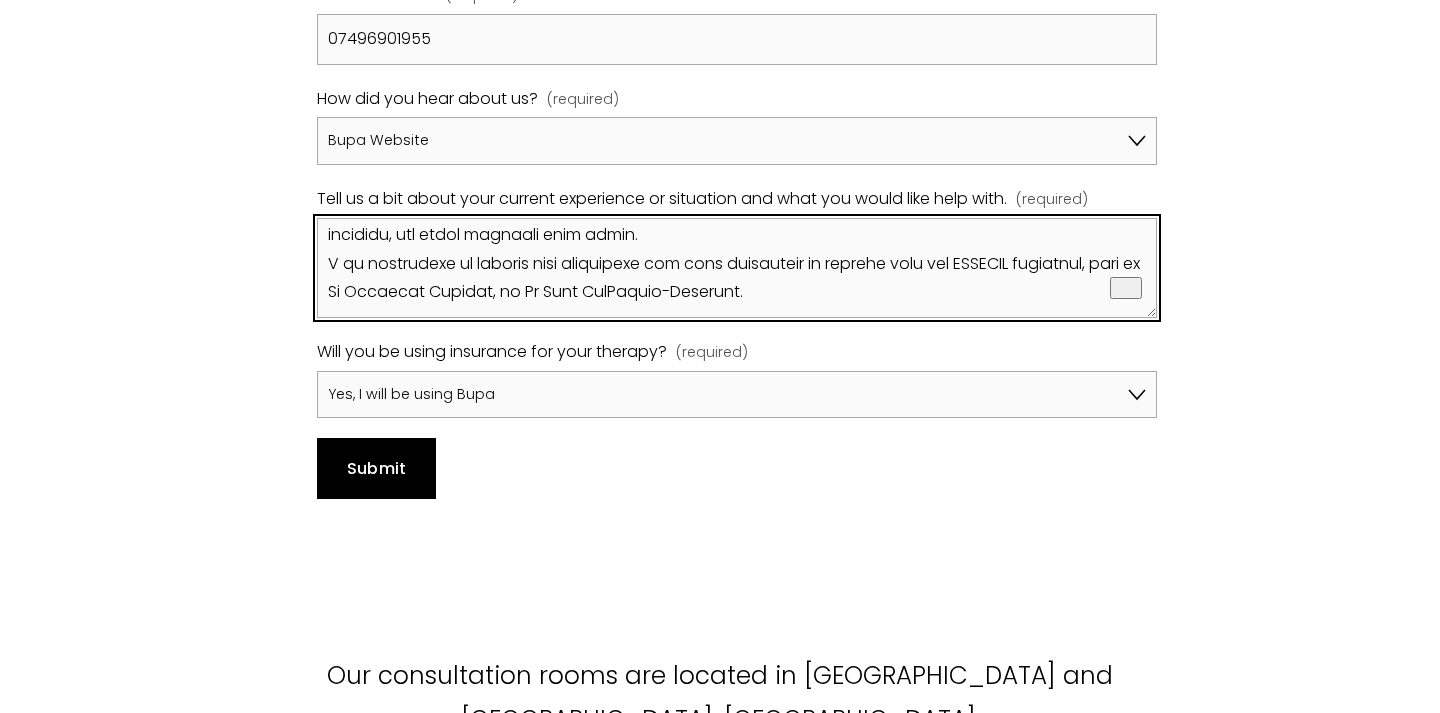 click on "Tell us a bit about your current experience or situation and what you would like help with.  (required)" at bounding box center (736, 268) 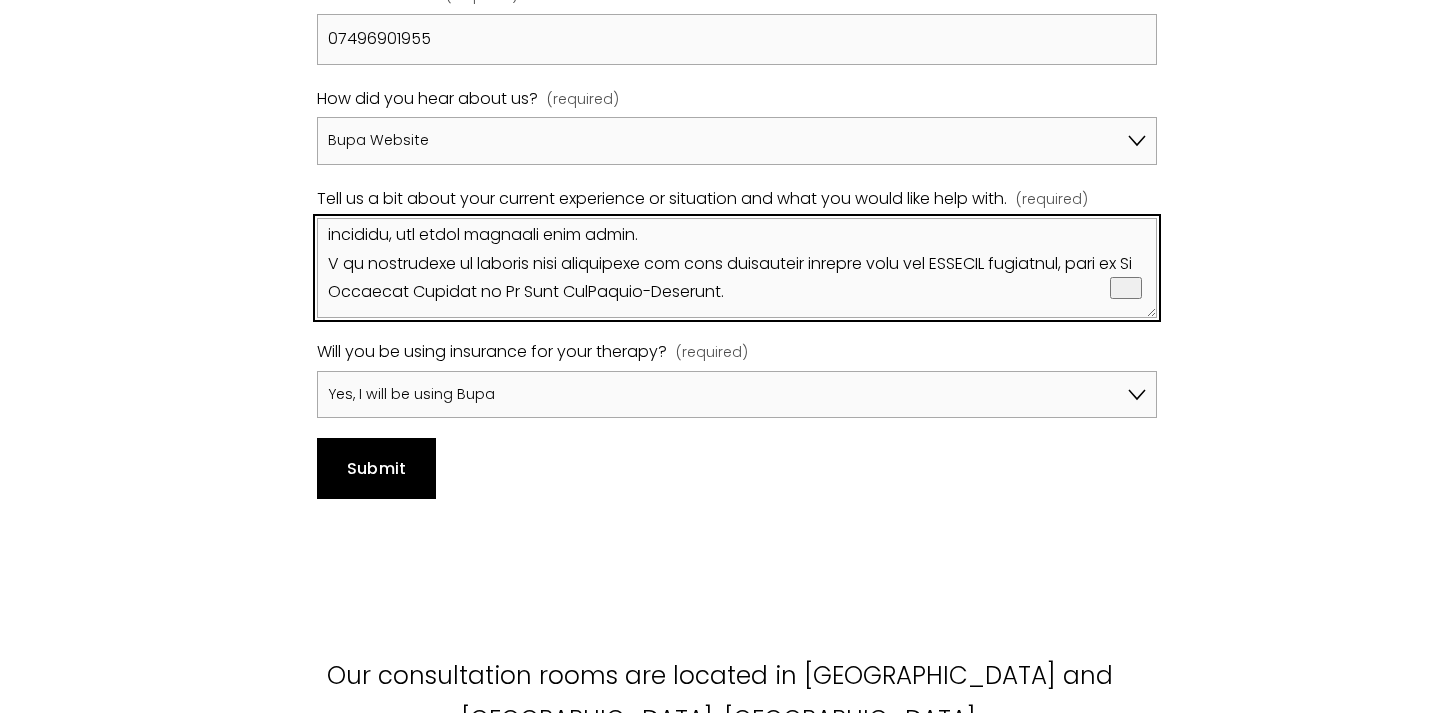 click on "Tell us a bit about your current experience or situation and what you would like help with.  (required)" at bounding box center [736, 268] 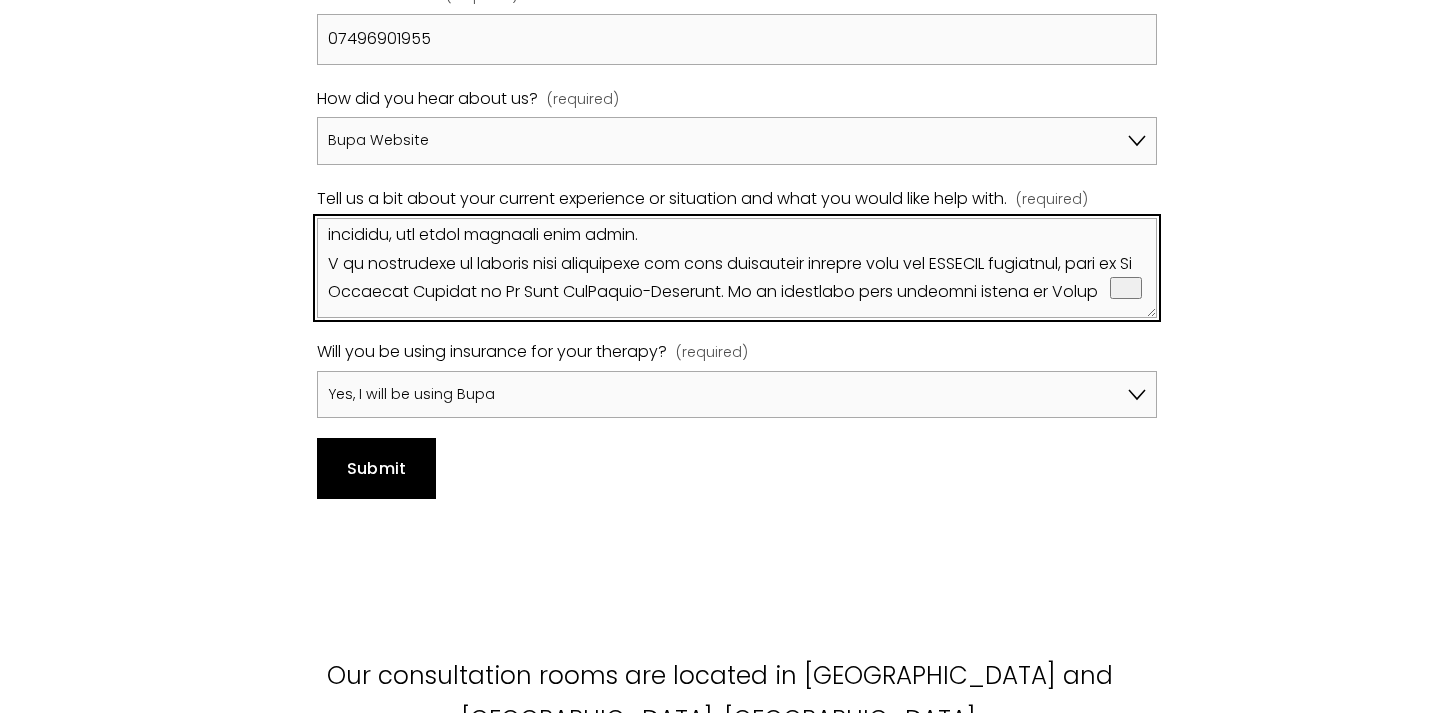 scroll, scrollTop: 745, scrollLeft: 0, axis: vertical 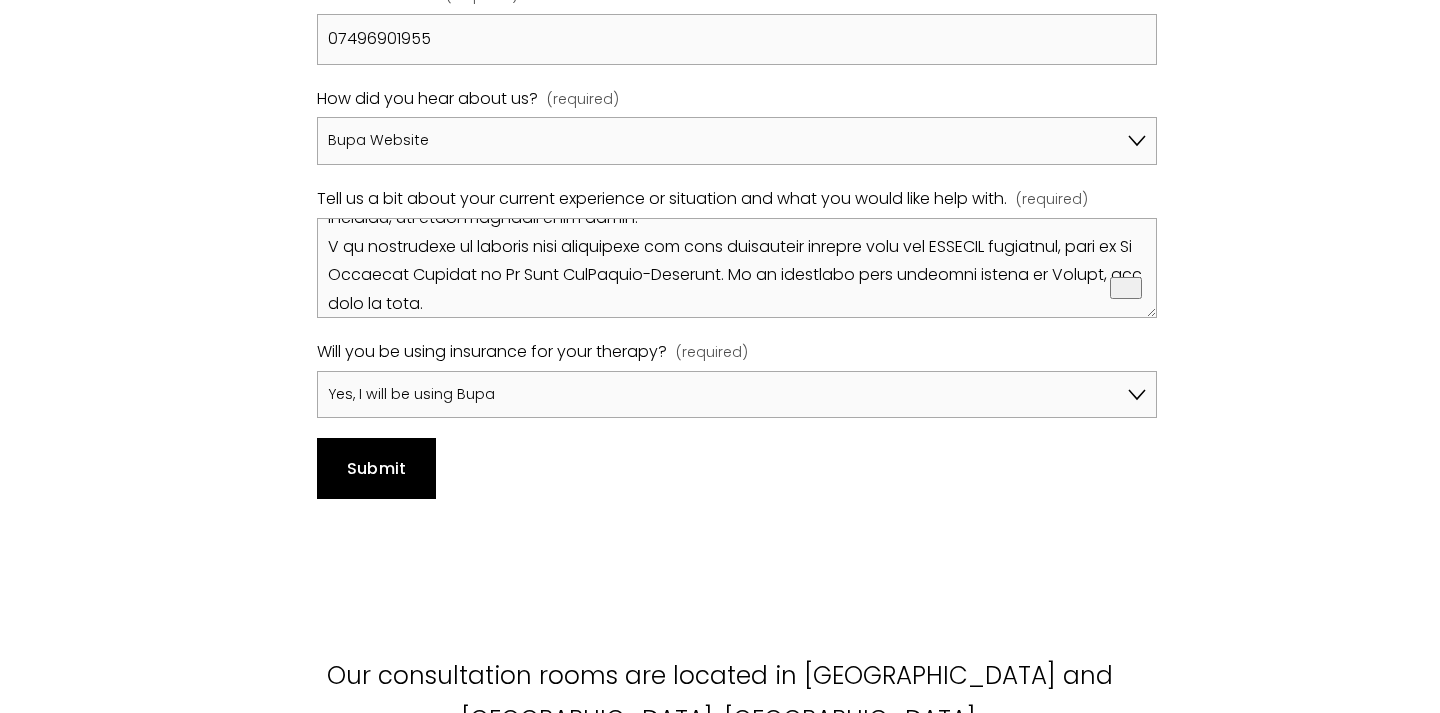click on "0
Next Available Appointments :  [PERSON_NAME]  (Online Only): Wednesdays at 11am, 3pm & 7pm→
Skip to Content" at bounding box center (720, 724) 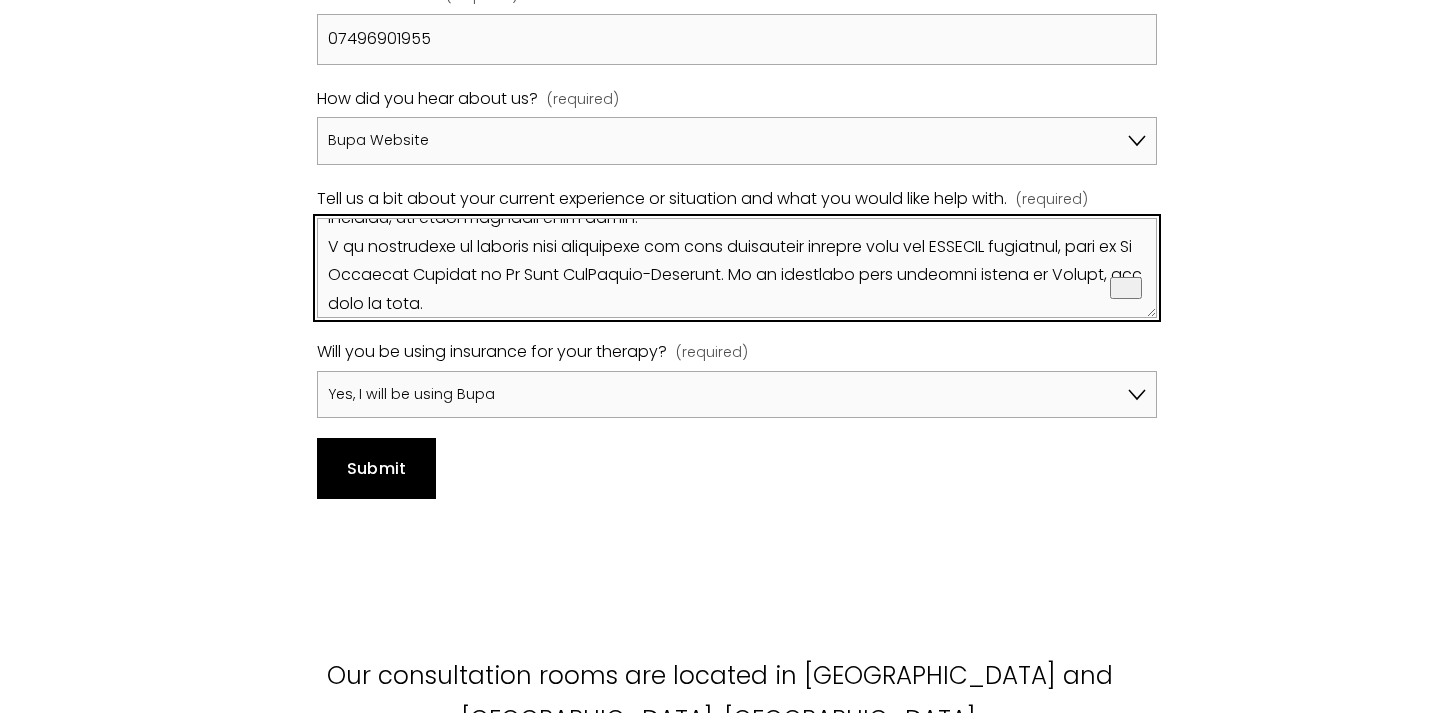 click on "Tell us a bit about your current experience or situation and what you would like help with.  (required)" at bounding box center (736, 268) 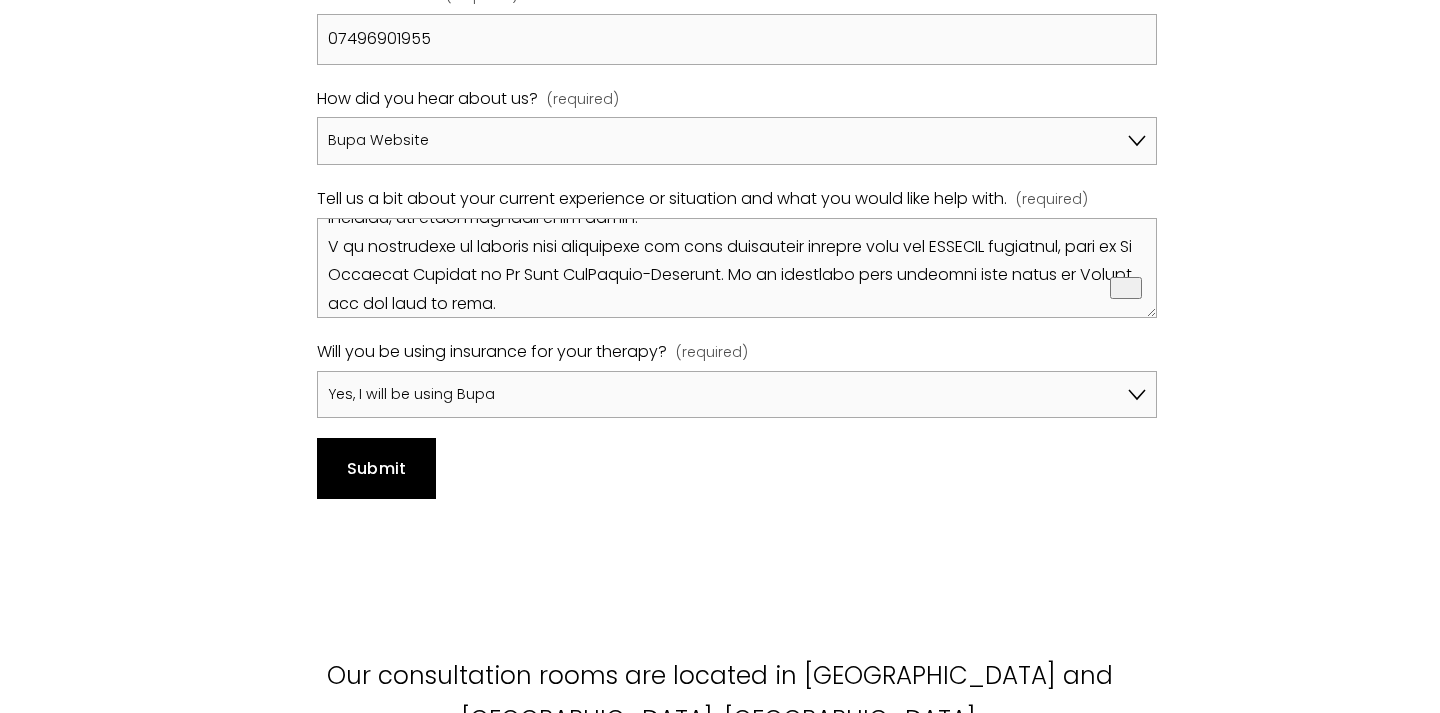 click on "0
Next Available Appointments :  [PERSON_NAME]  (Online Only): Wednesdays at 11am, 3pm & 7pm→
Skip to Content" at bounding box center [720, 724] 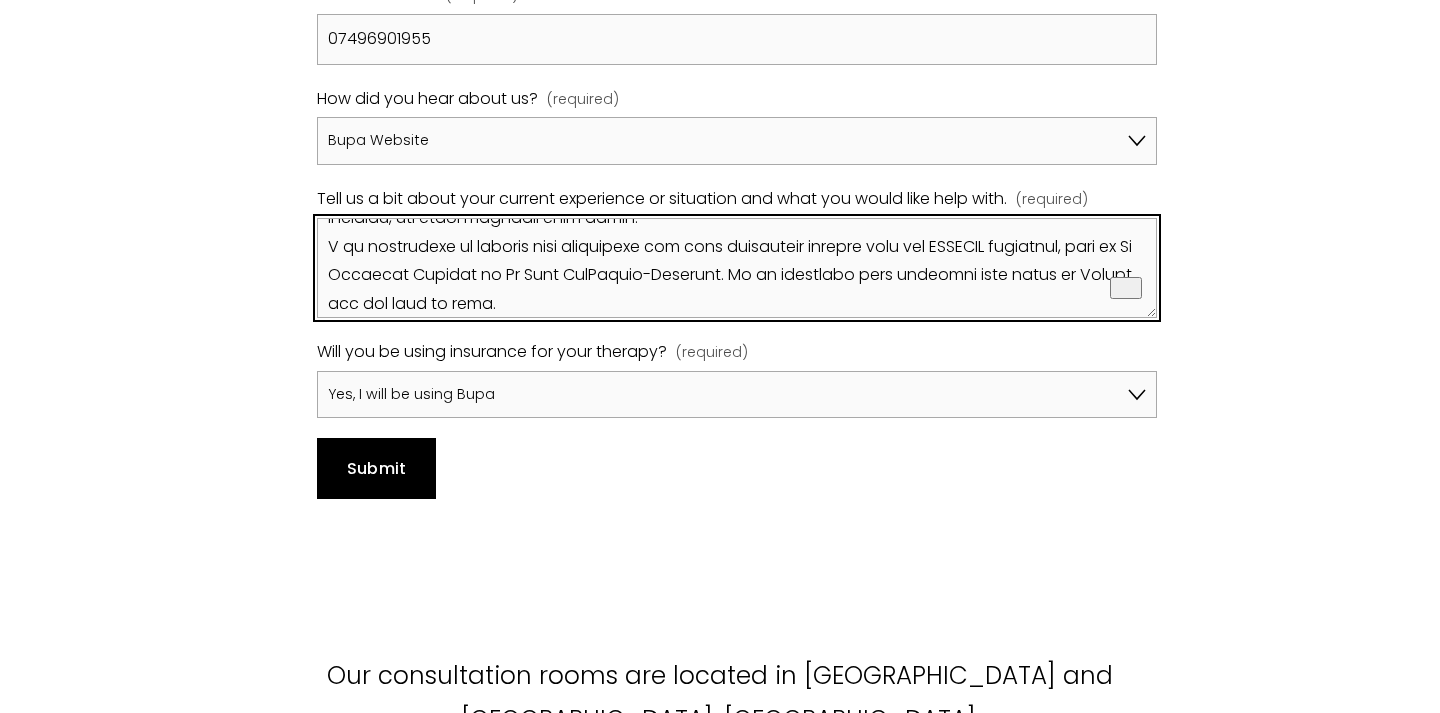 click on "Tell us a bit about your current experience or situation and what you would like help with.  (required)" at bounding box center [736, 268] 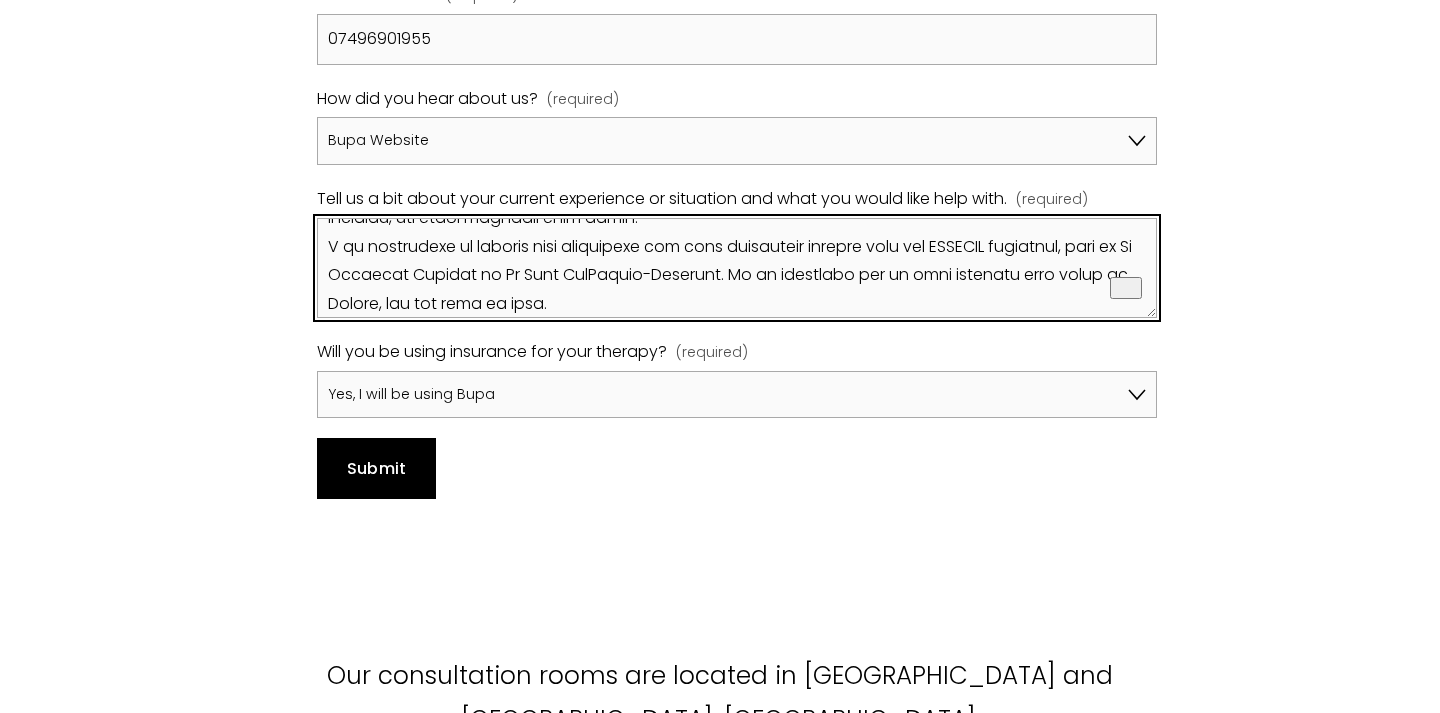 click on "Tell us a bit about your current experience or situation and what you would like help with.  (required)" at bounding box center (736, 268) 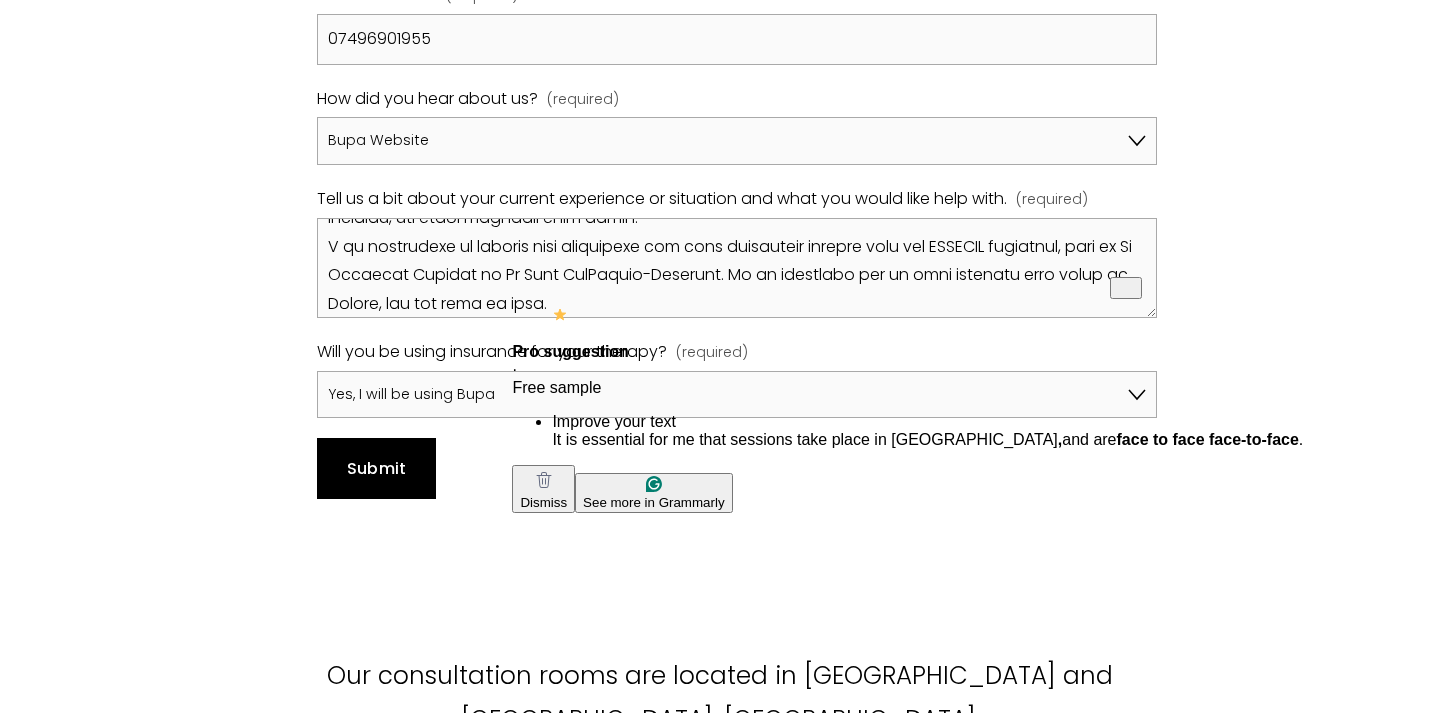 click on "0
Next Available Appointments :  [PERSON_NAME]  (Online Only): Wednesdays at 11am, 3pm & 7pm→
Skip to Content" at bounding box center (720, 724) 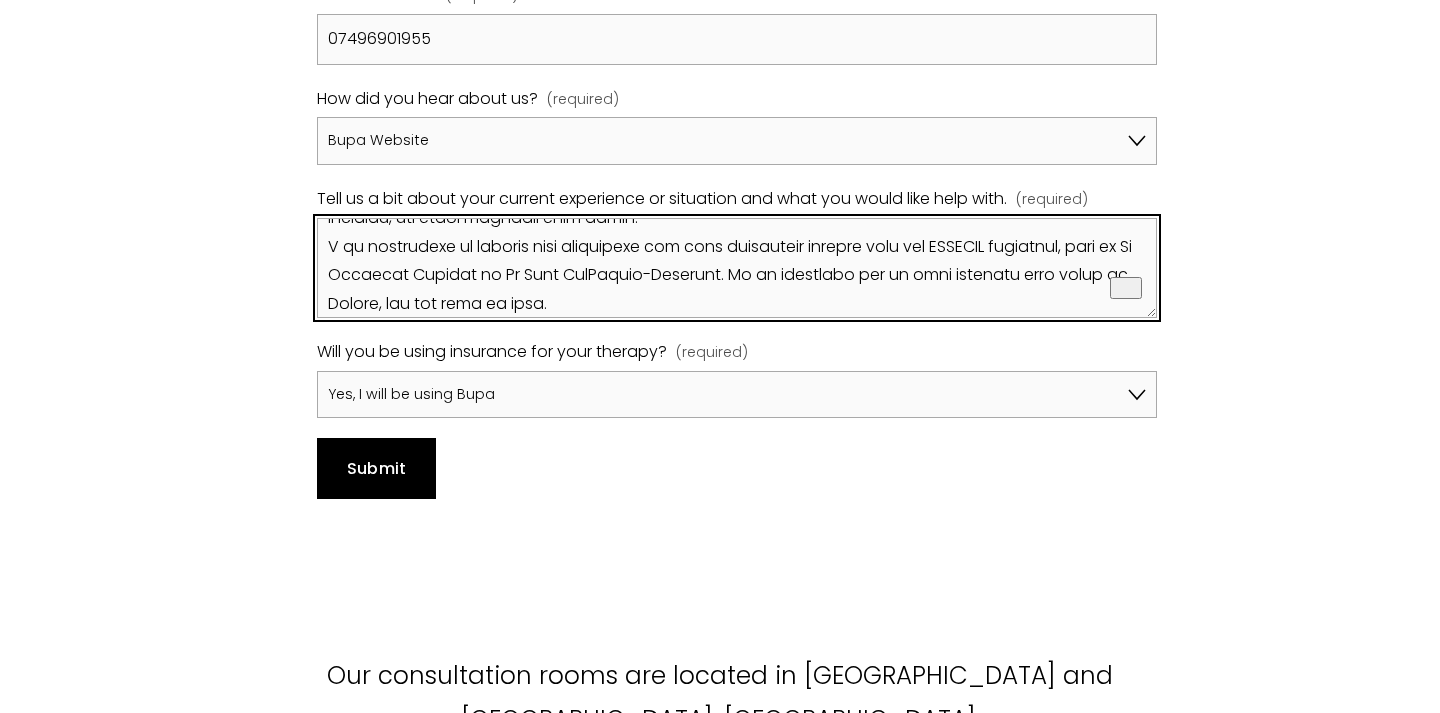 click on "Tell us a bit about your current experience or situation and what you would like help with.  (required)" at bounding box center [736, 268] 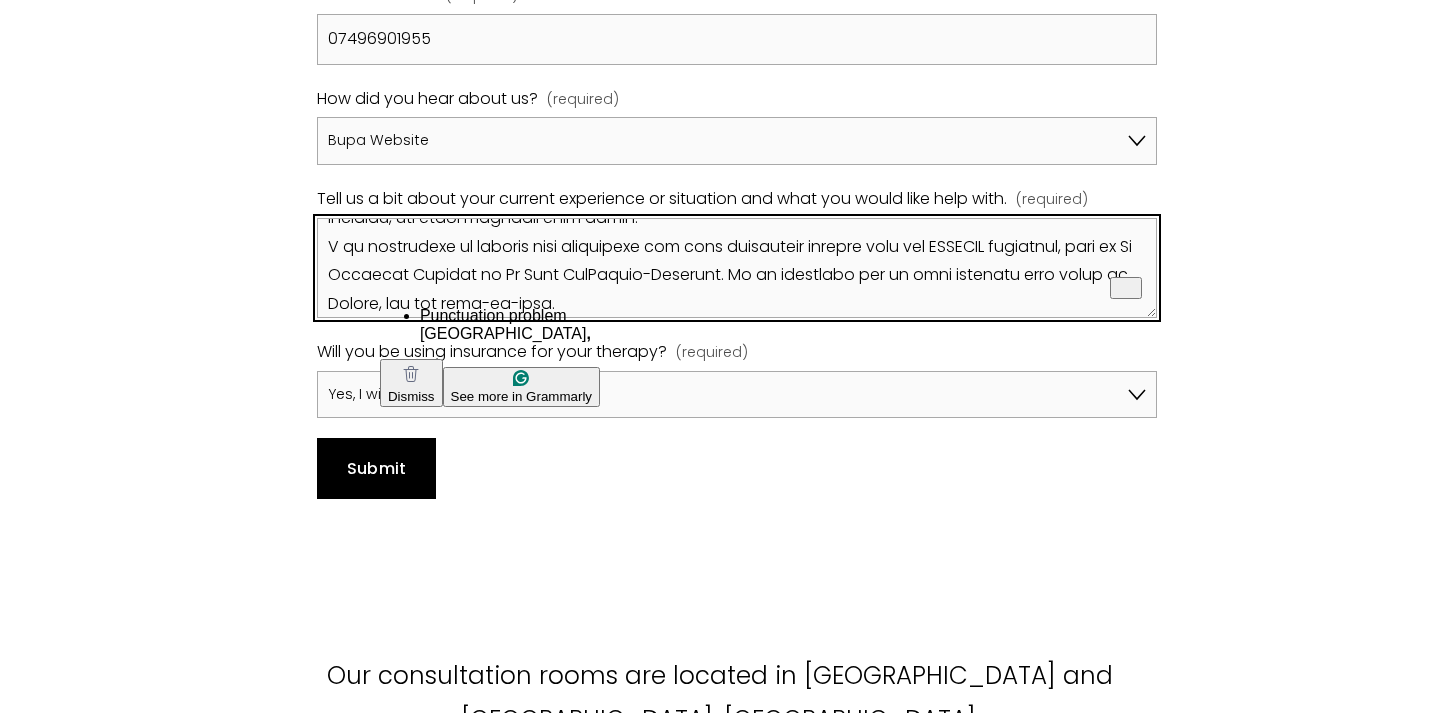 type on "2024 has been the most difficult year of my life. My partner and I are going through IVF, and I've had a miscarriage and a failed attempt. At the same time, my mother had a stroke, I experienced identity theft, and we had two major leaks in our home. The entire year has been about survival.
I'm currently 19 weeks pregnant, and while this should be a joyful time, it's incredibly complex. I'm gay, and neither of our families are offering support, which adds emotional strain.
I also live with a chronic condition, Endometriosis, which causes significant daily pain and fatigue, making everyday life more challenging.
Emotionally and mentally, I'm struggling:
-	I experience high levels of anxiety and persistent fatigue
-	I have difficulty sleeping
-	I often catastrophise, sometimes having disturbing images of harm coming to my partner
-	I feel a deep heaviness and sadness that won't lift
-	My self-esteem has declined significantly in recent years
-	Things I once enjoyed no longer bring me joy
-	Socialising feels ..." 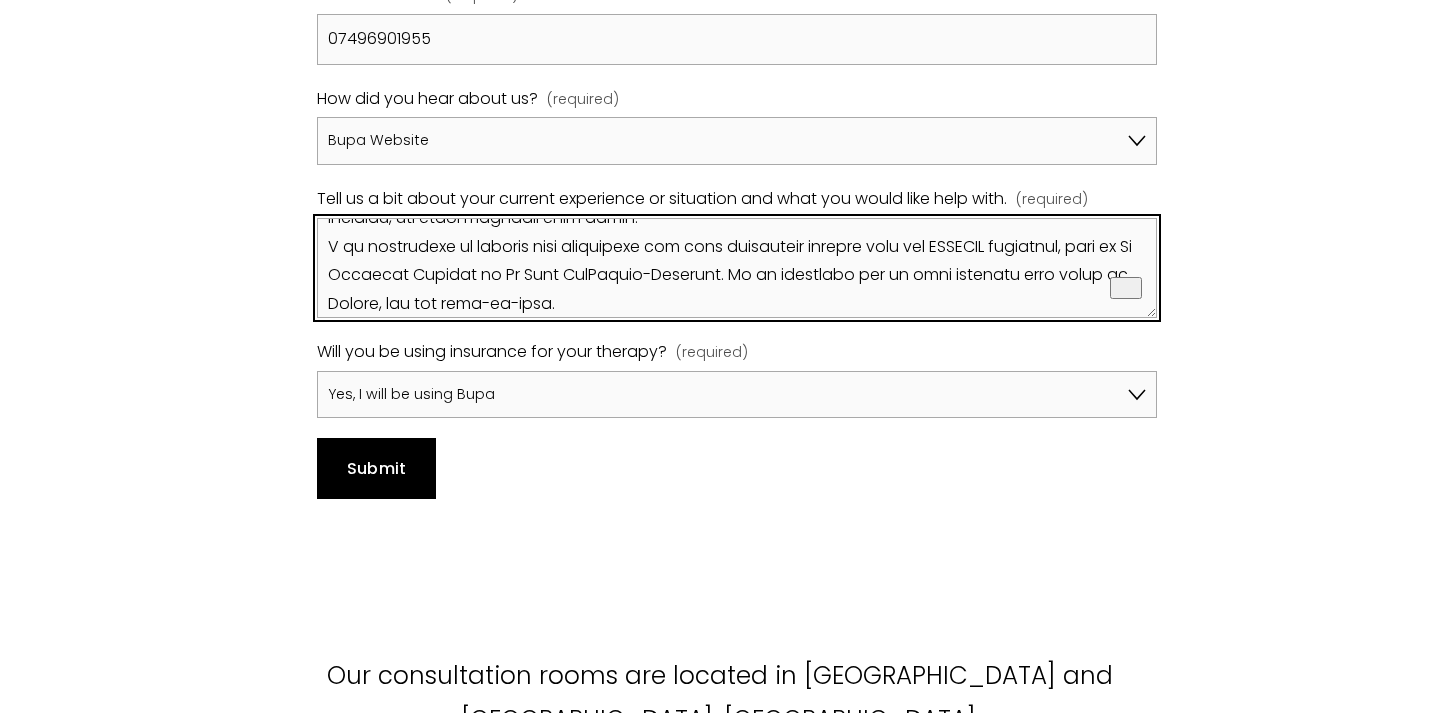 scroll, scrollTop: 757, scrollLeft: 0, axis: vertical 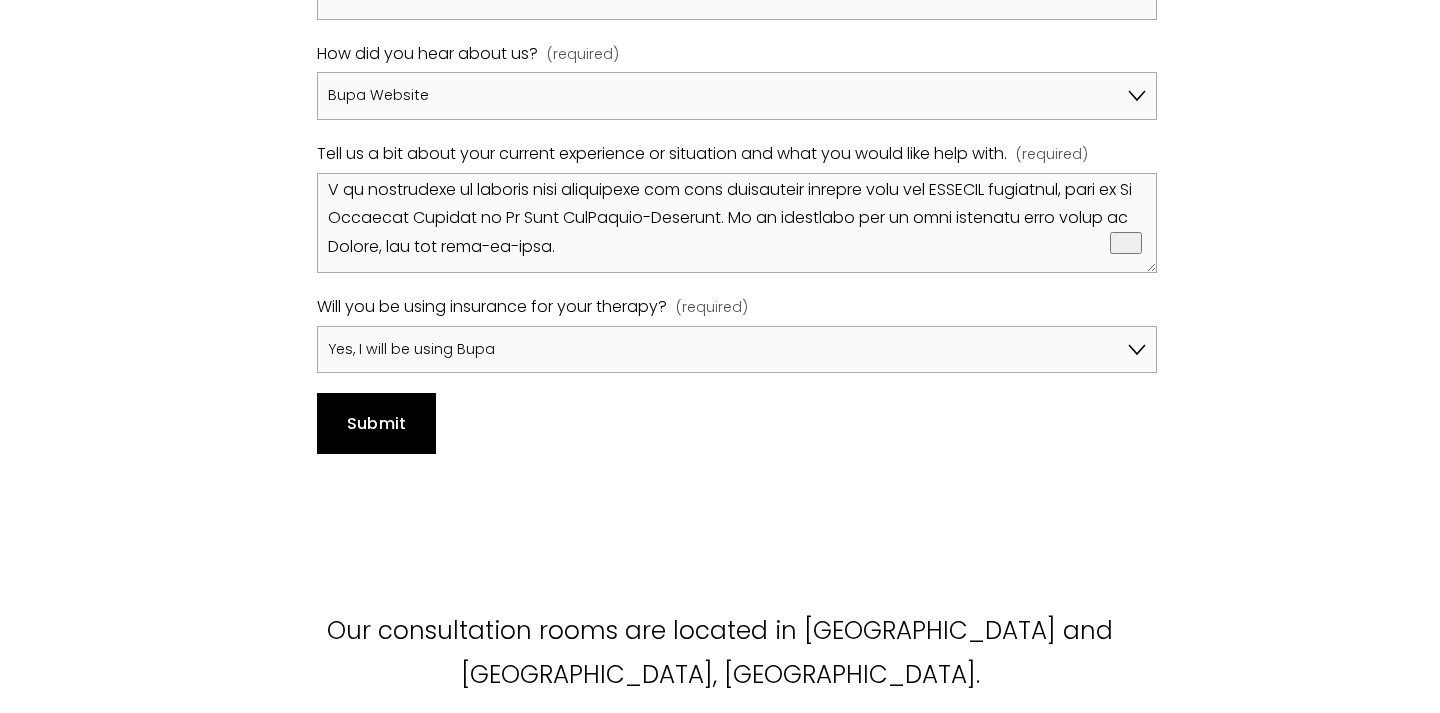 click on "Submit Submit" at bounding box center (376, 423) 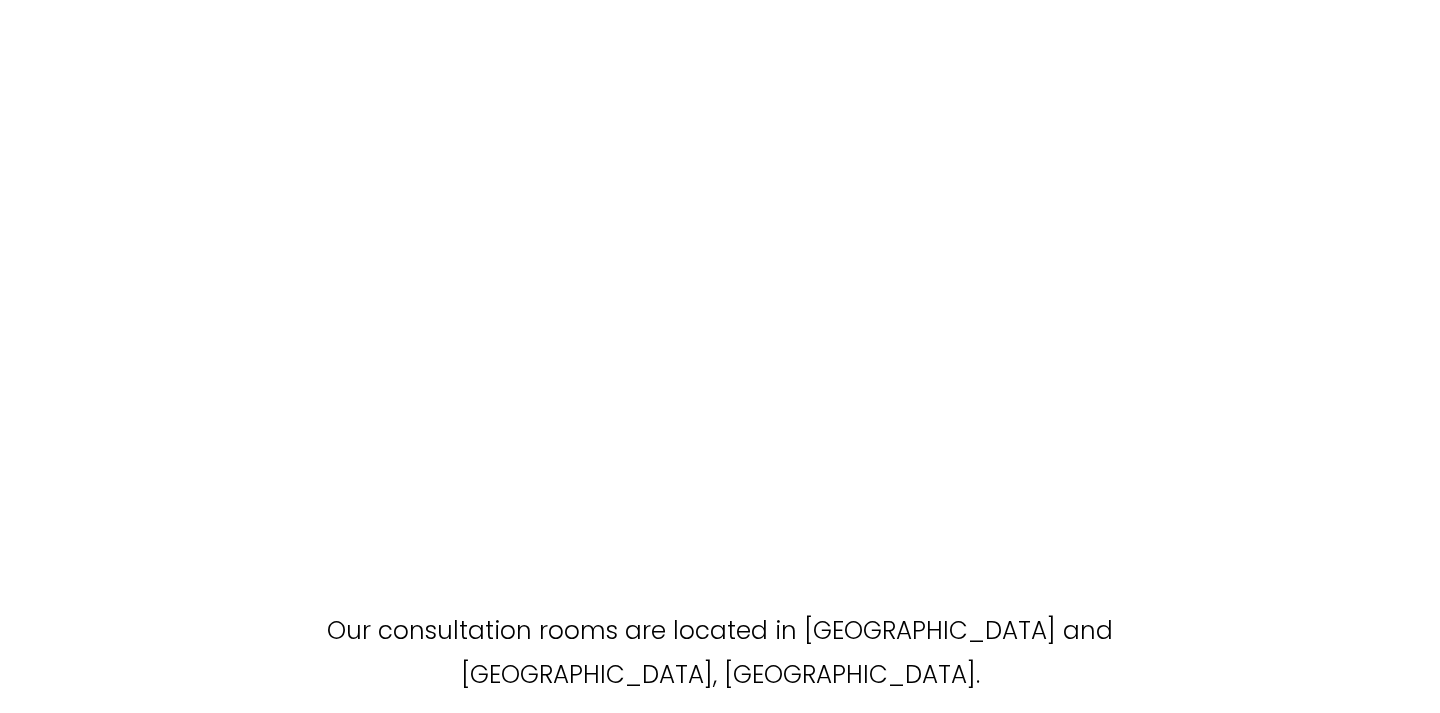 scroll, scrollTop: 891, scrollLeft: 0, axis: vertical 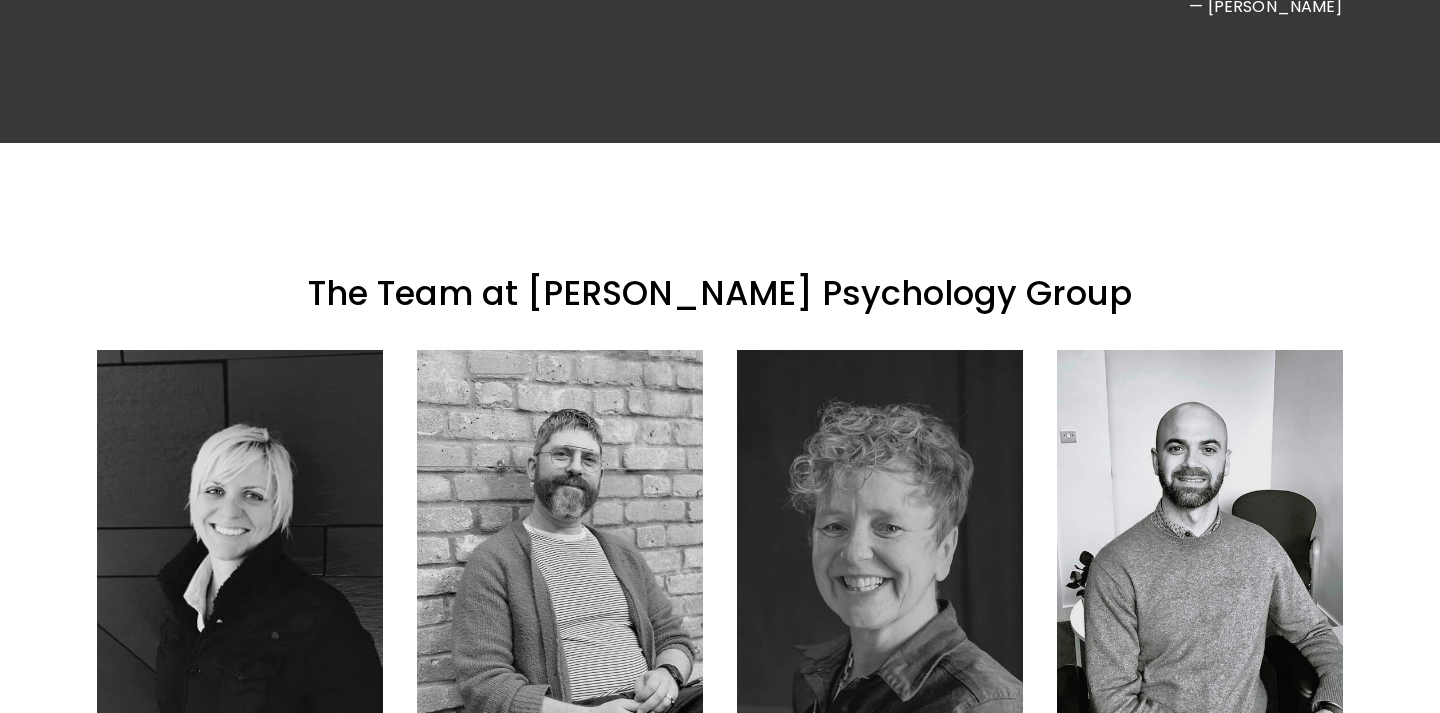 click at bounding box center [240, 540] 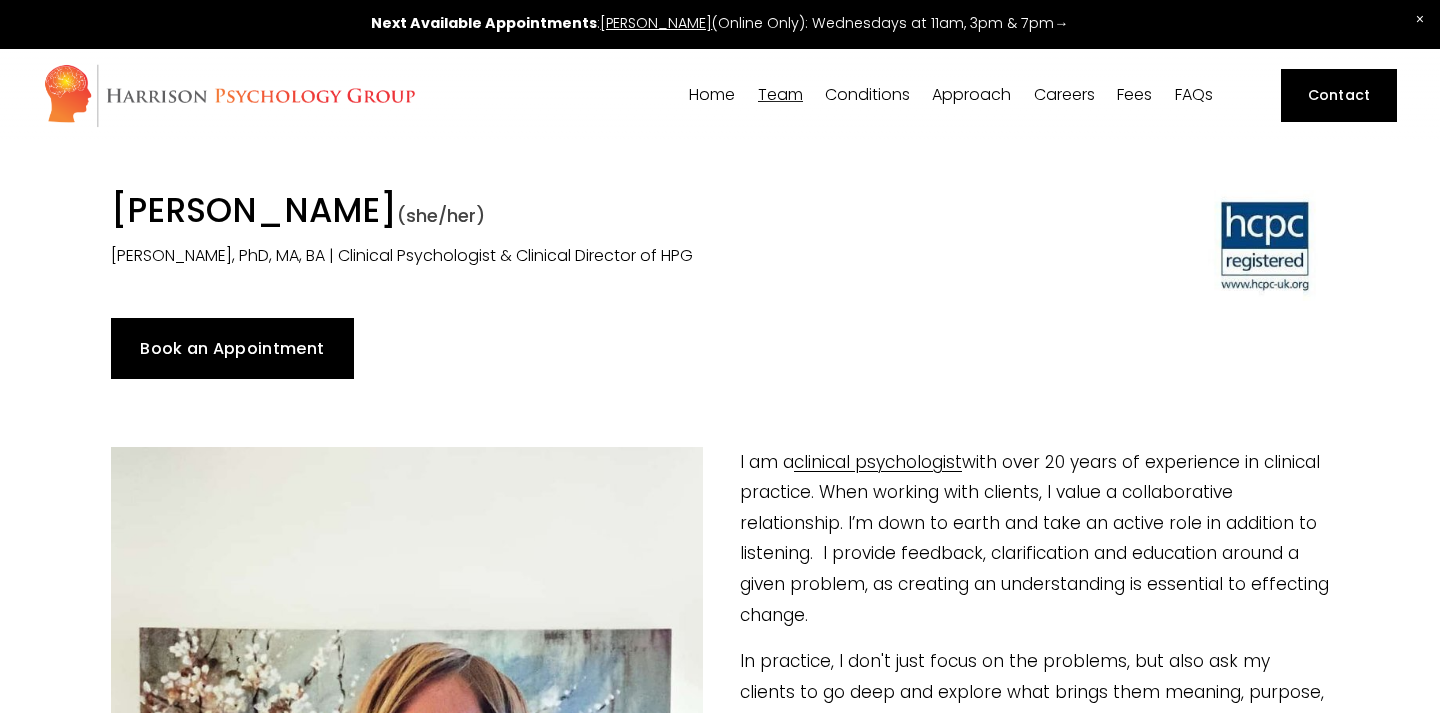 scroll, scrollTop: 0, scrollLeft: 0, axis: both 